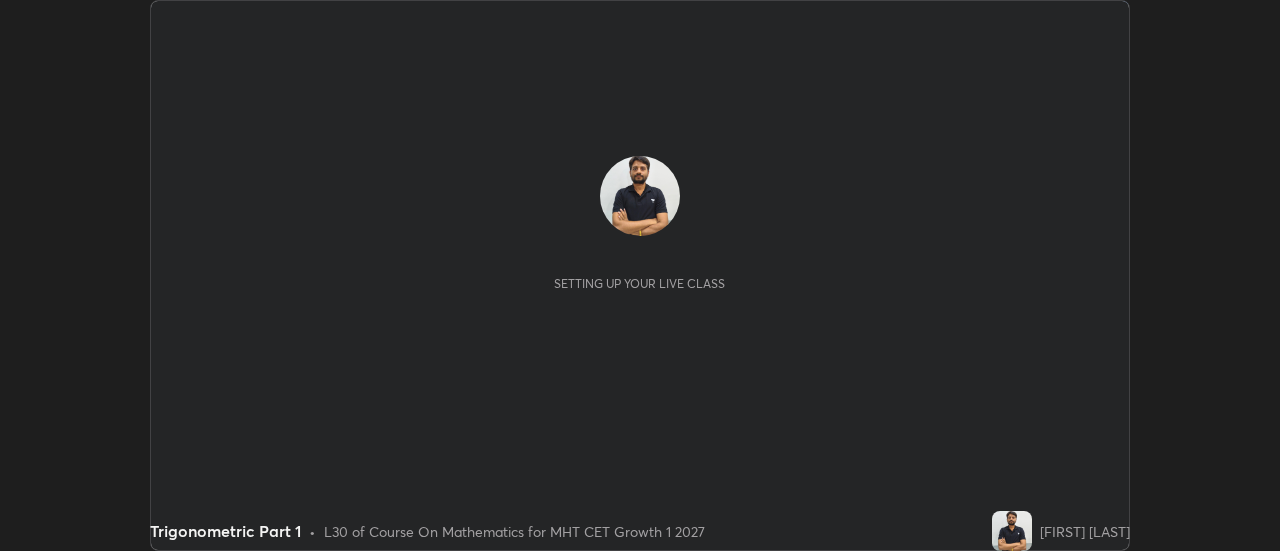 scroll, scrollTop: 0, scrollLeft: 0, axis: both 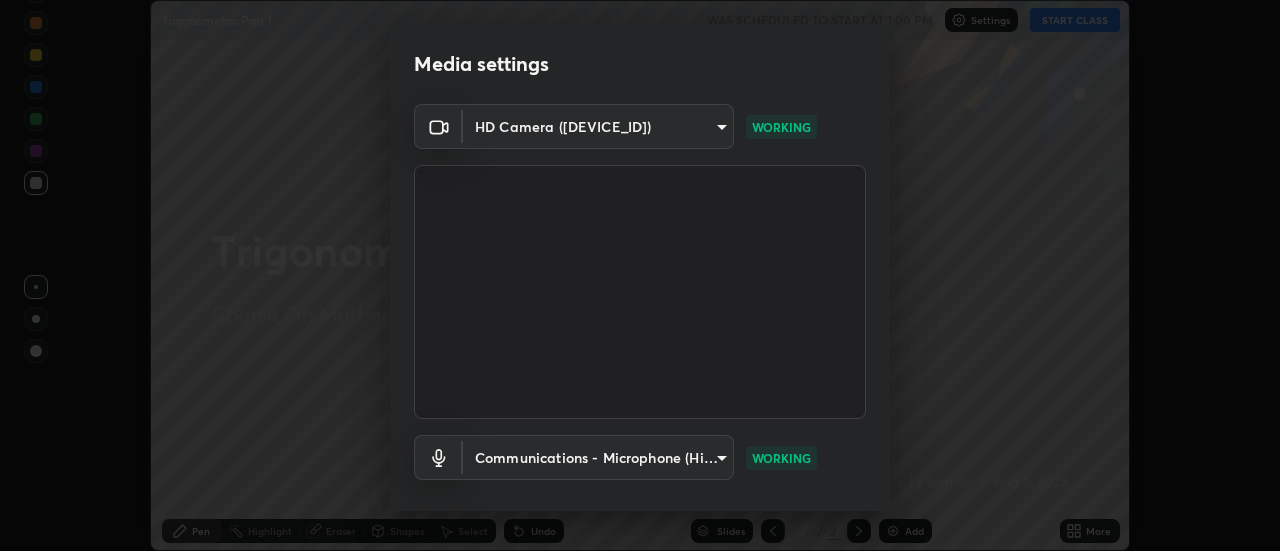 click on "Media settings HD Camera ([DEVICE_ID]) [HASH] WORKING Communications - Microphone (High Definition Audio Device) communications WORKING 1 / 5 Next" at bounding box center (640, 275) 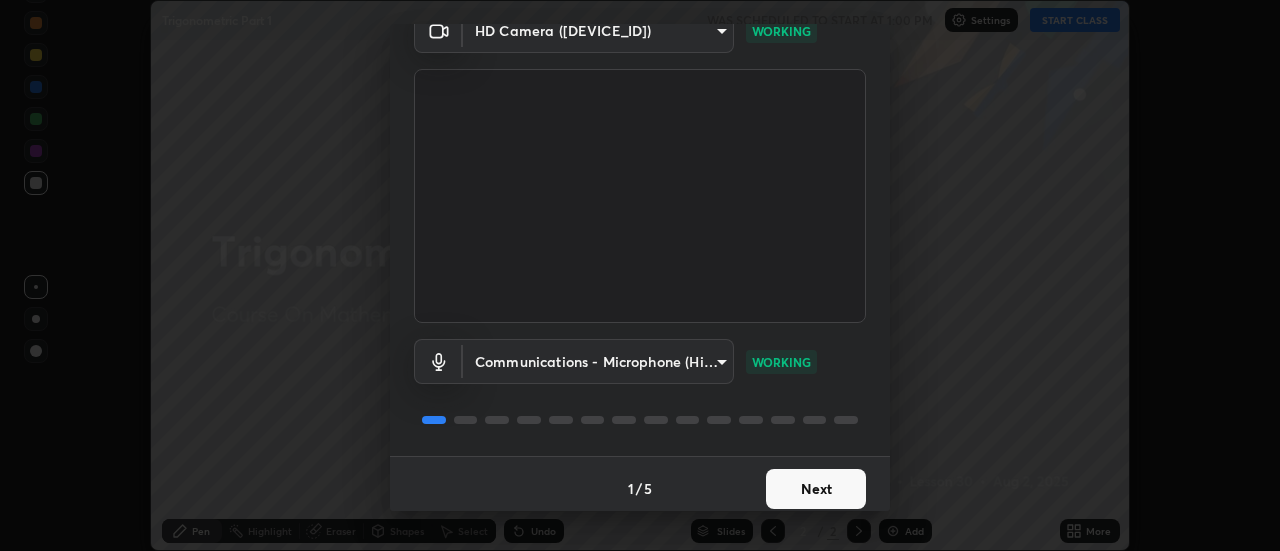 scroll, scrollTop: 105, scrollLeft: 0, axis: vertical 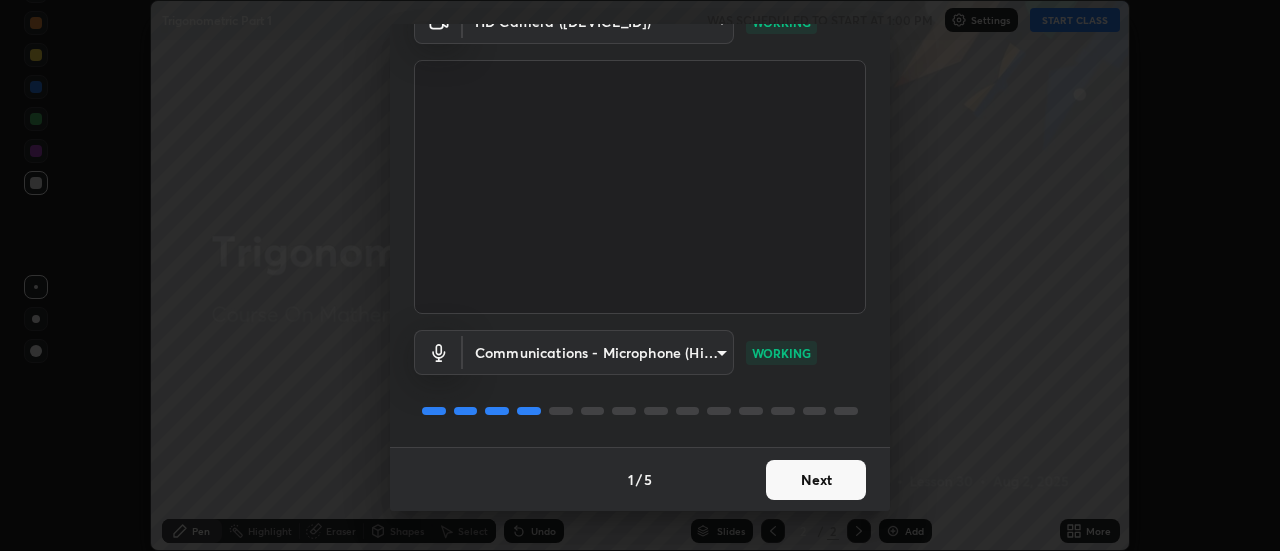 click on "Next" at bounding box center (816, 480) 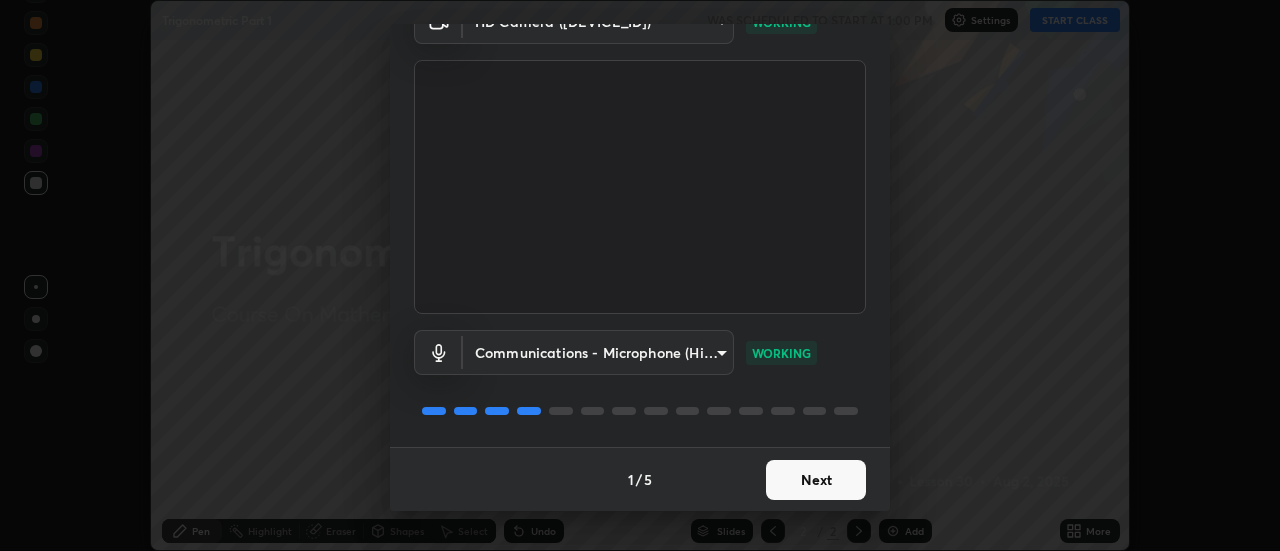scroll, scrollTop: 0, scrollLeft: 0, axis: both 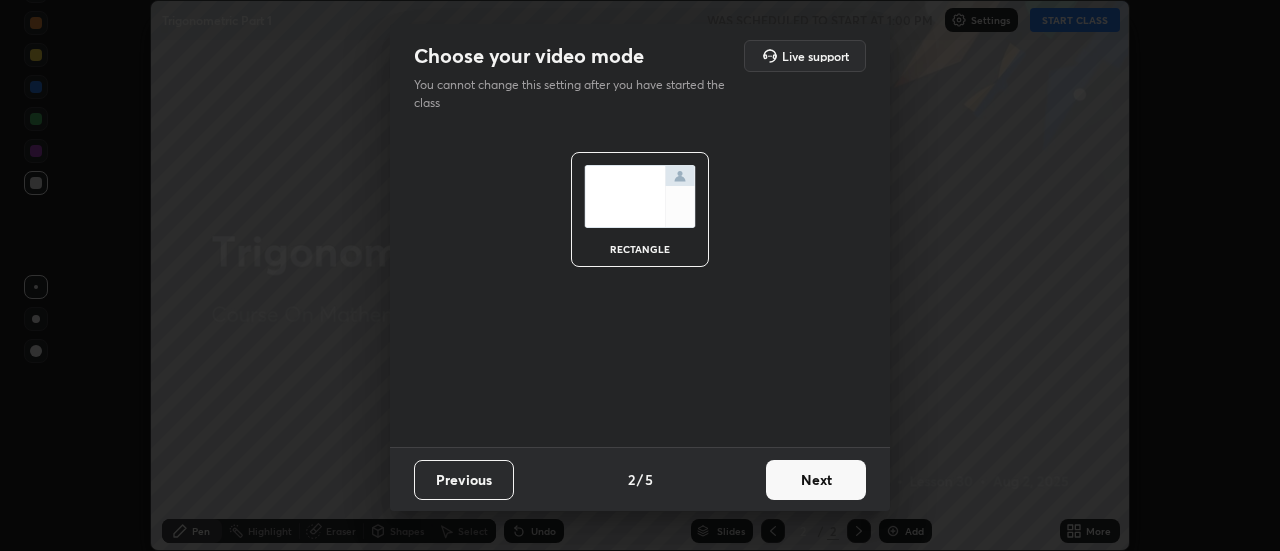 click on "Next" at bounding box center [816, 480] 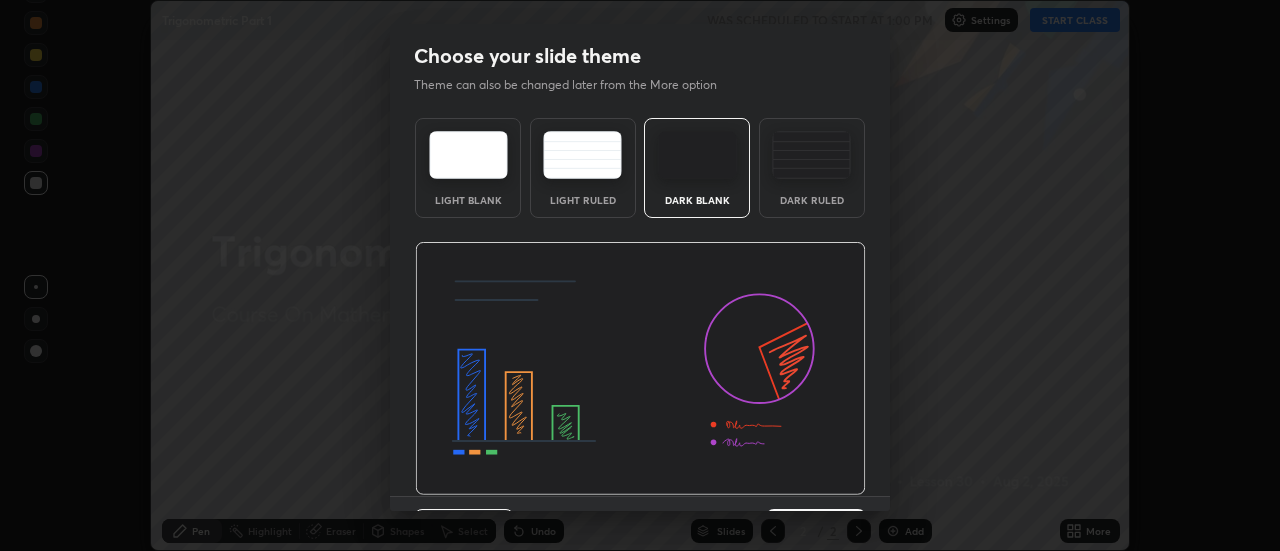 scroll, scrollTop: 49, scrollLeft: 0, axis: vertical 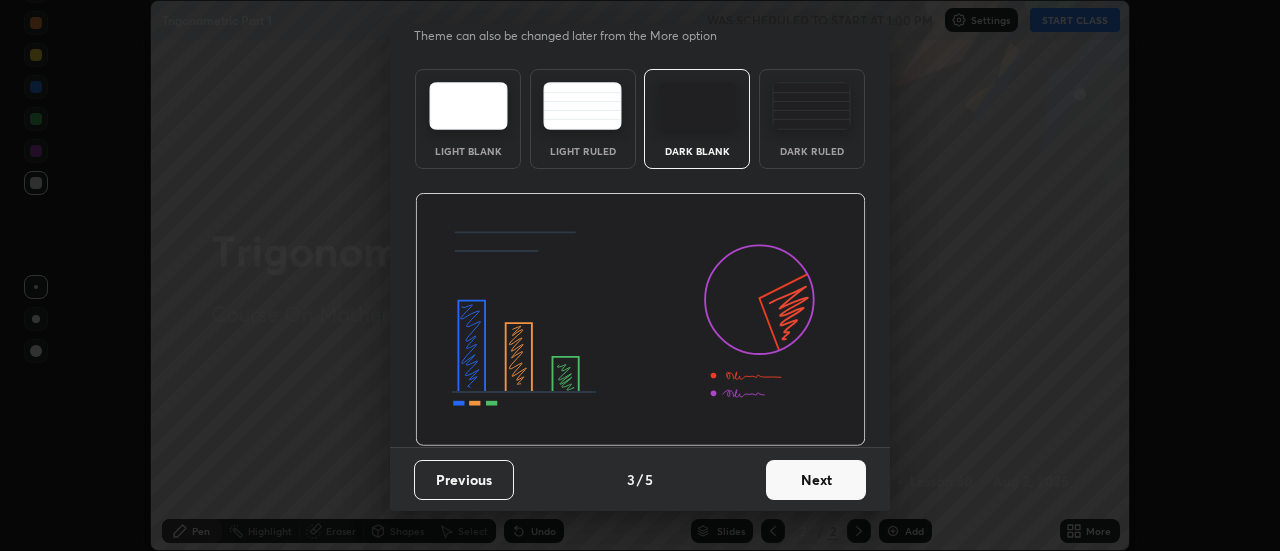 click on "Next" at bounding box center (816, 480) 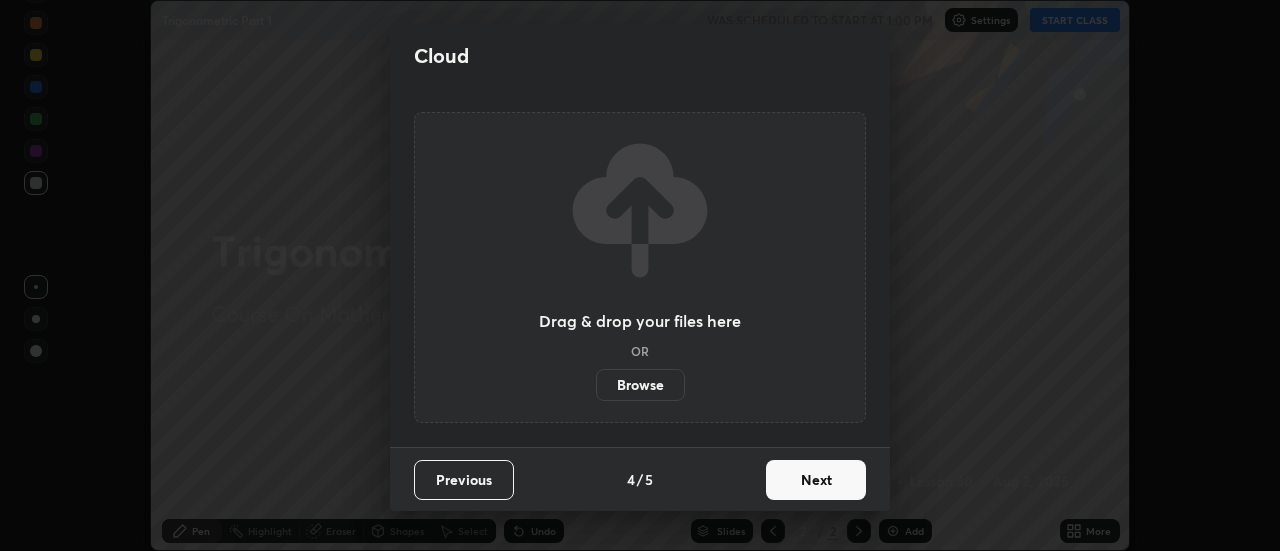 click on "Next" at bounding box center [816, 480] 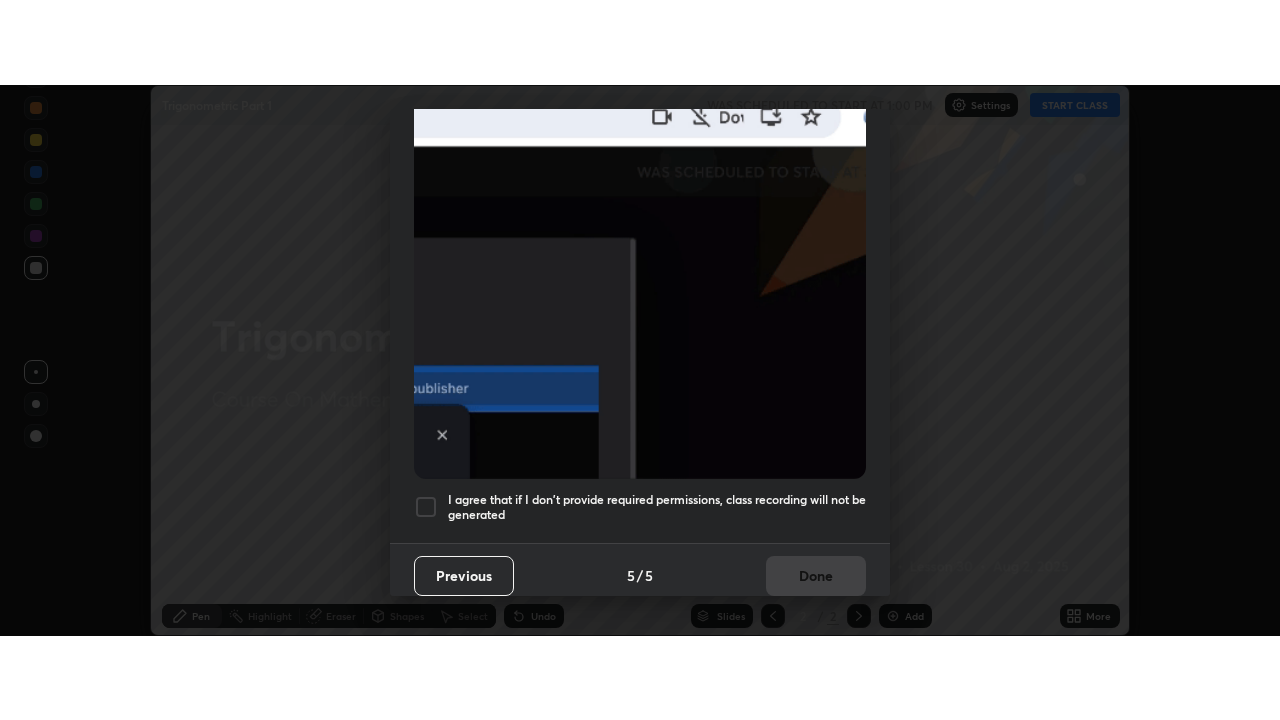 scroll, scrollTop: 513, scrollLeft: 0, axis: vertical 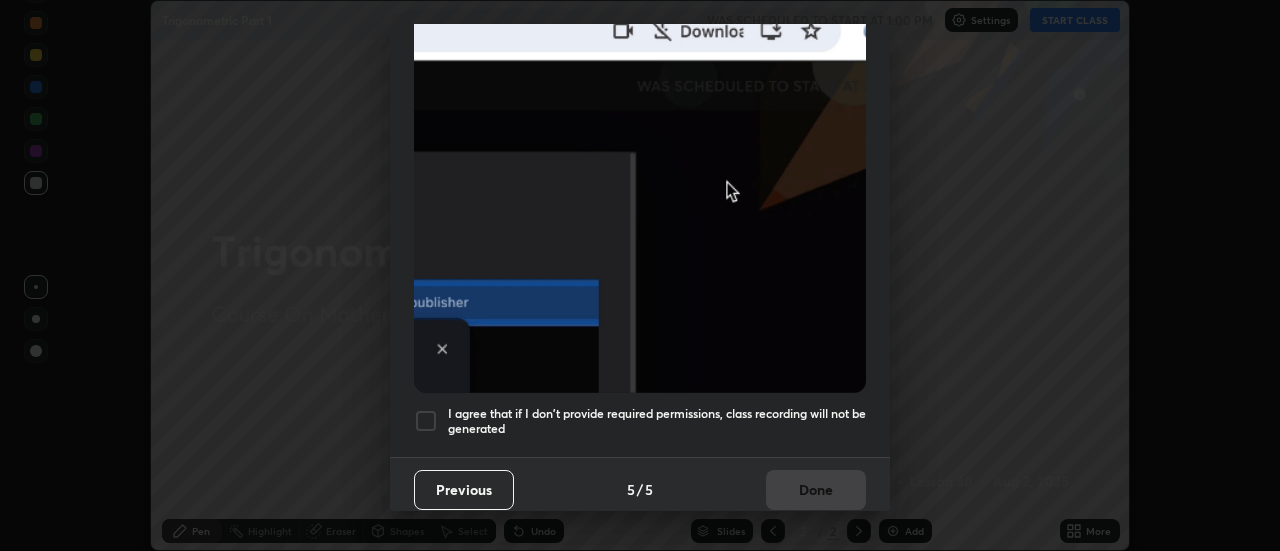 click at bounding box center (426, 421) 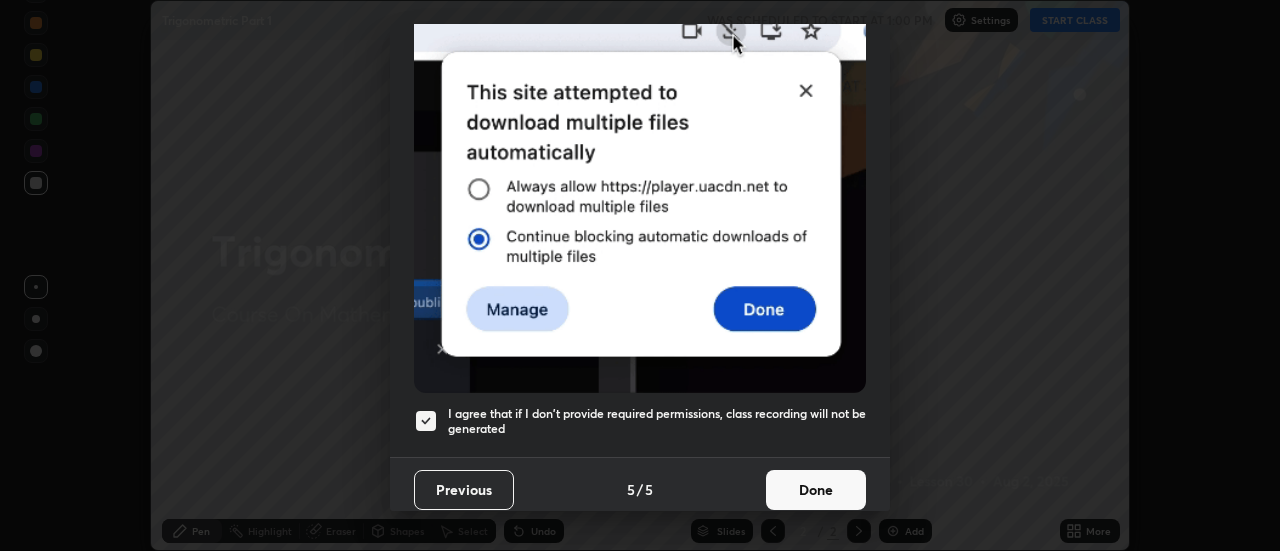 click on "Done" at bounding box center (816, 490) 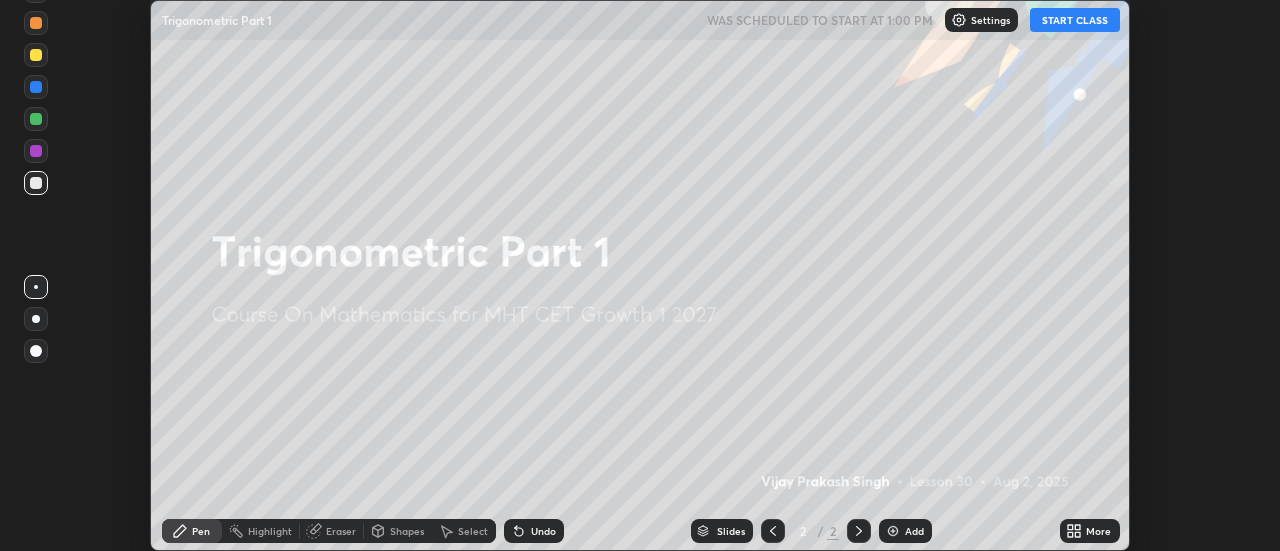 click at bounding box center (893, 531) 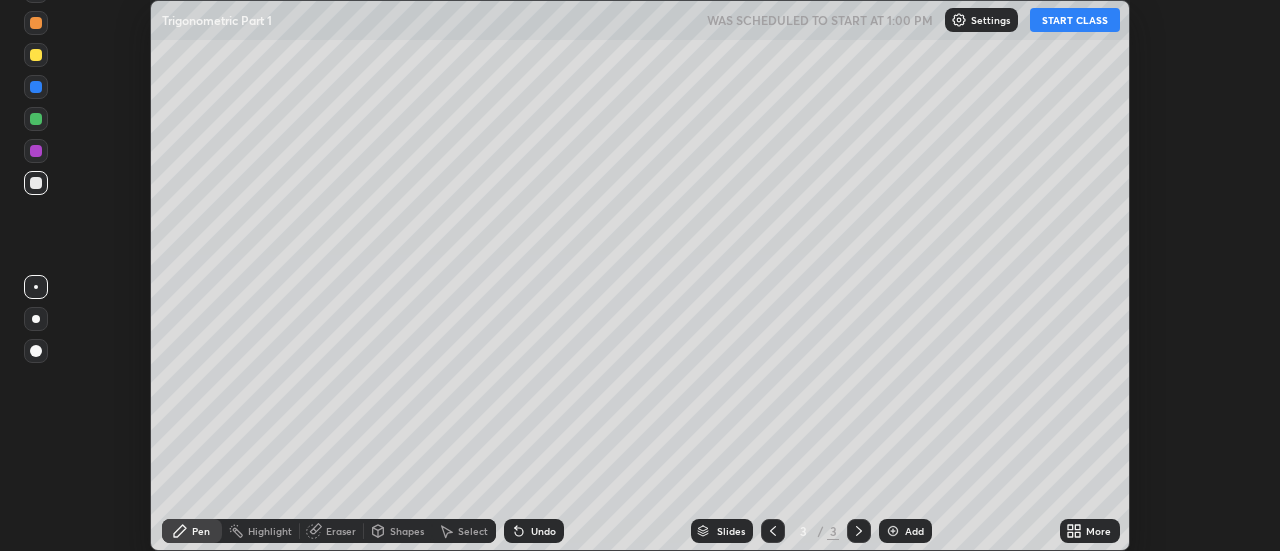 click 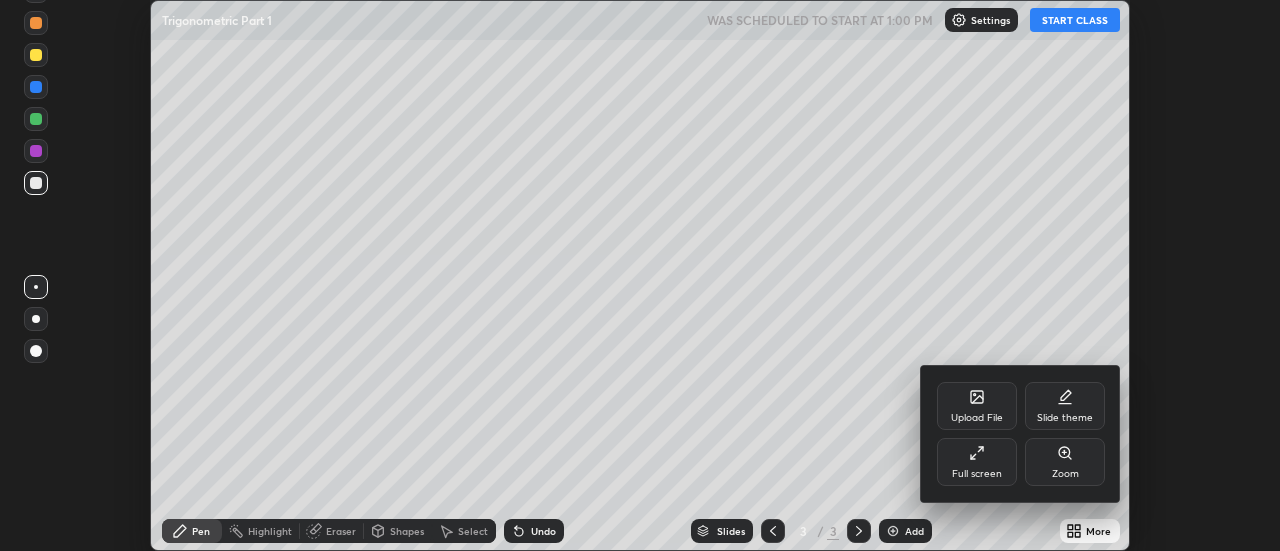 click 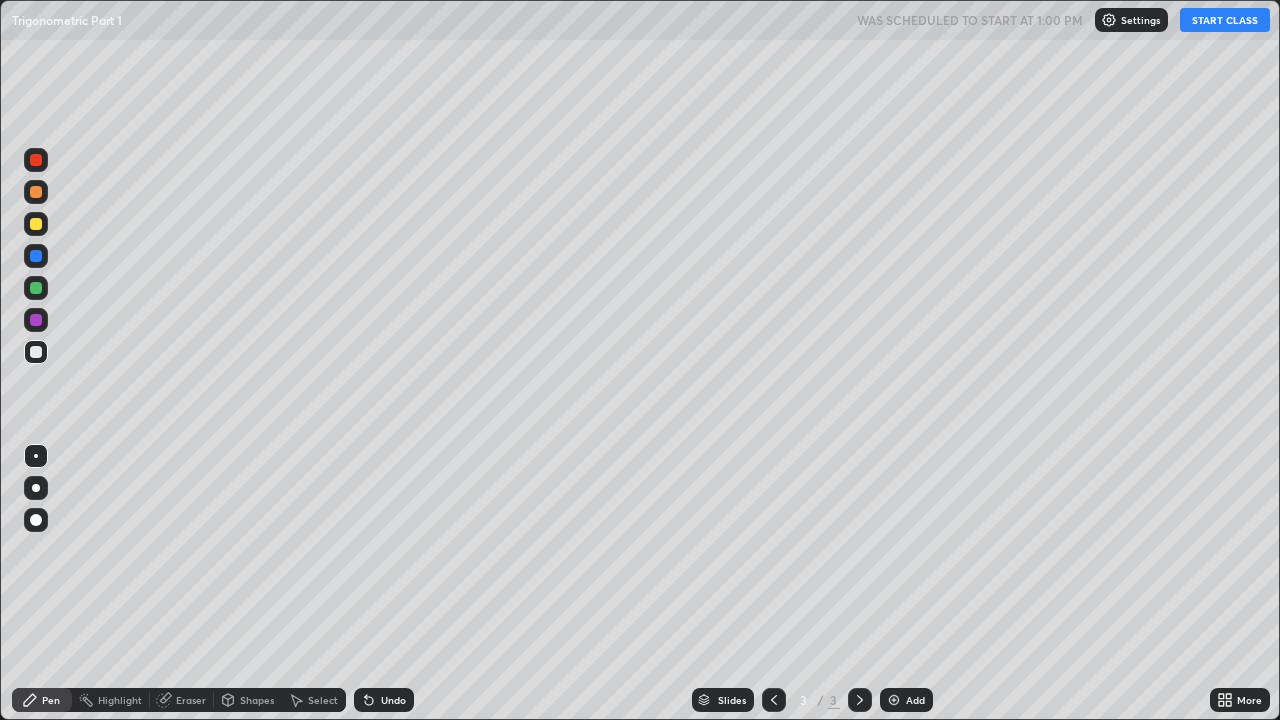 scroll, scrollTop: 99280, scrollLeft: 98720, axis: both 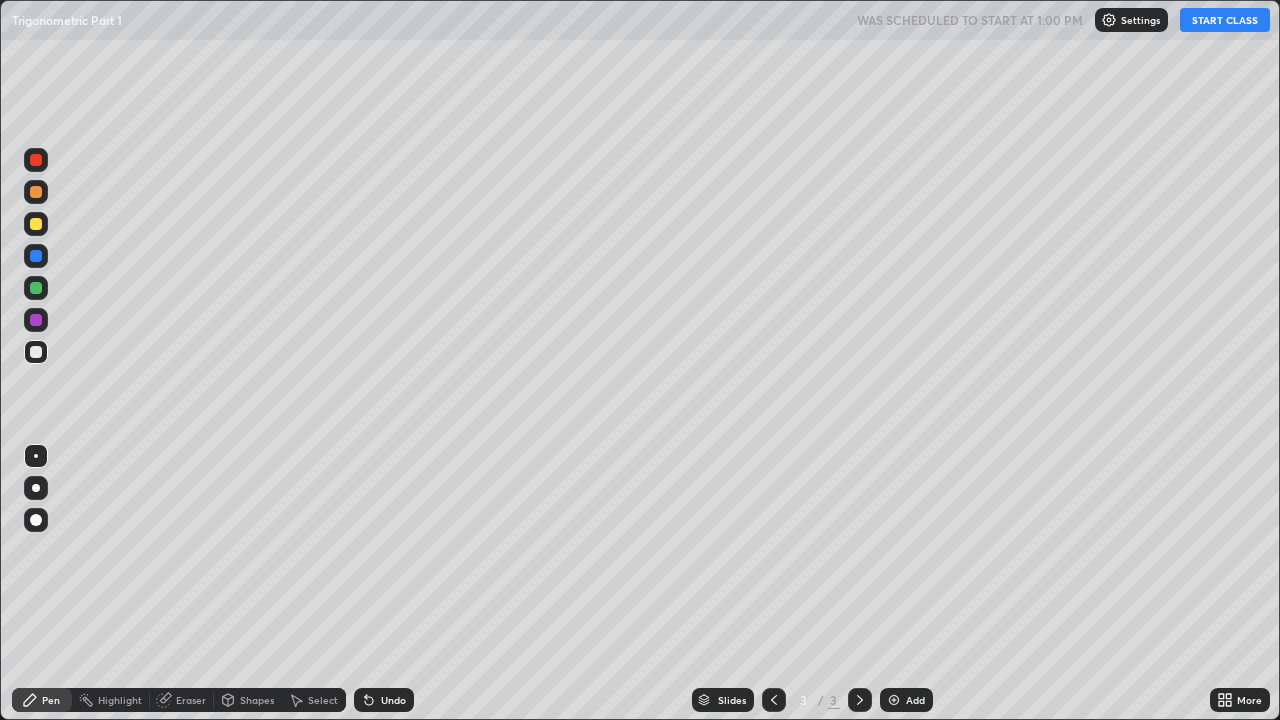 click on "START CLASS" at bounding box center [1225, 20] 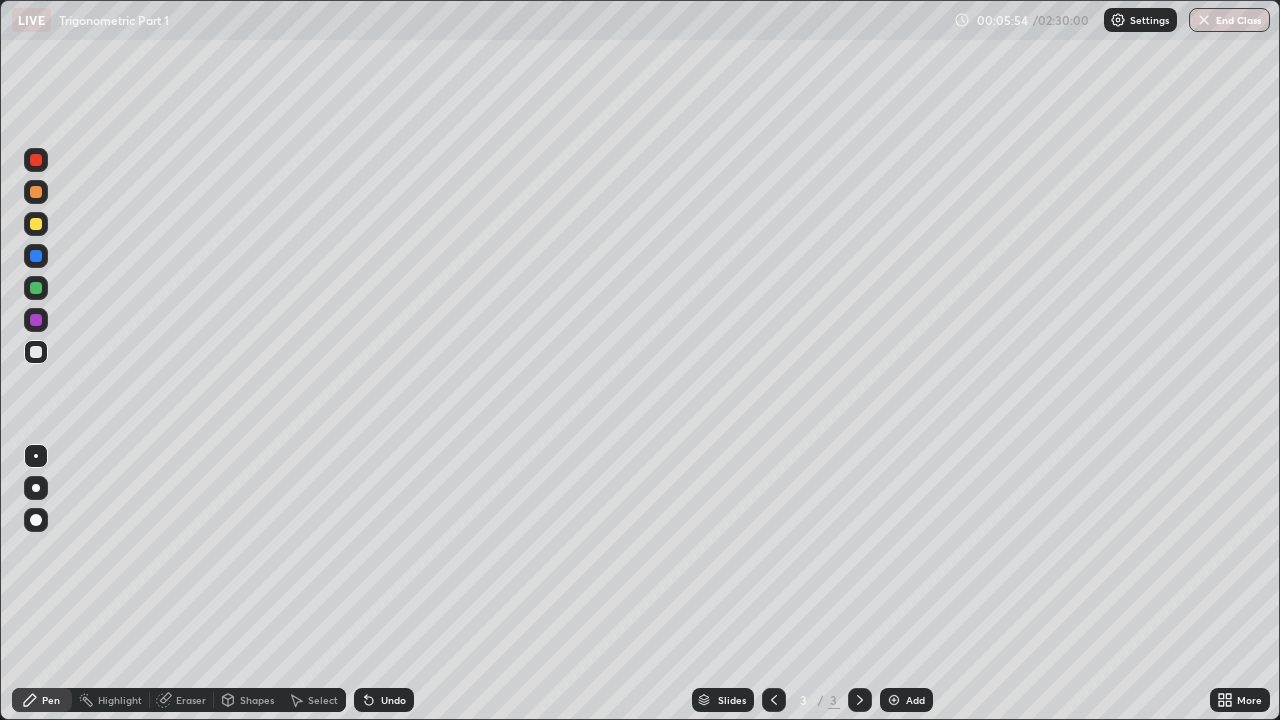 click at bounding box center (894, 700) 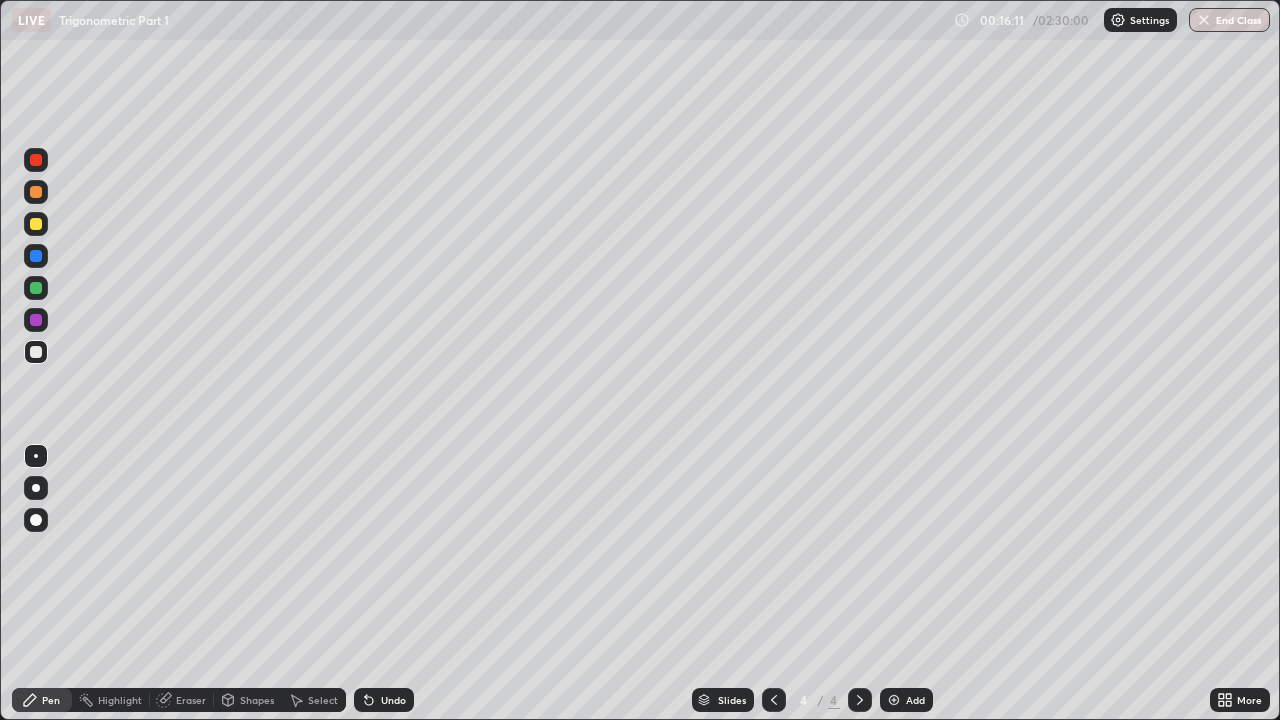 click at bounding box center [894, 700] 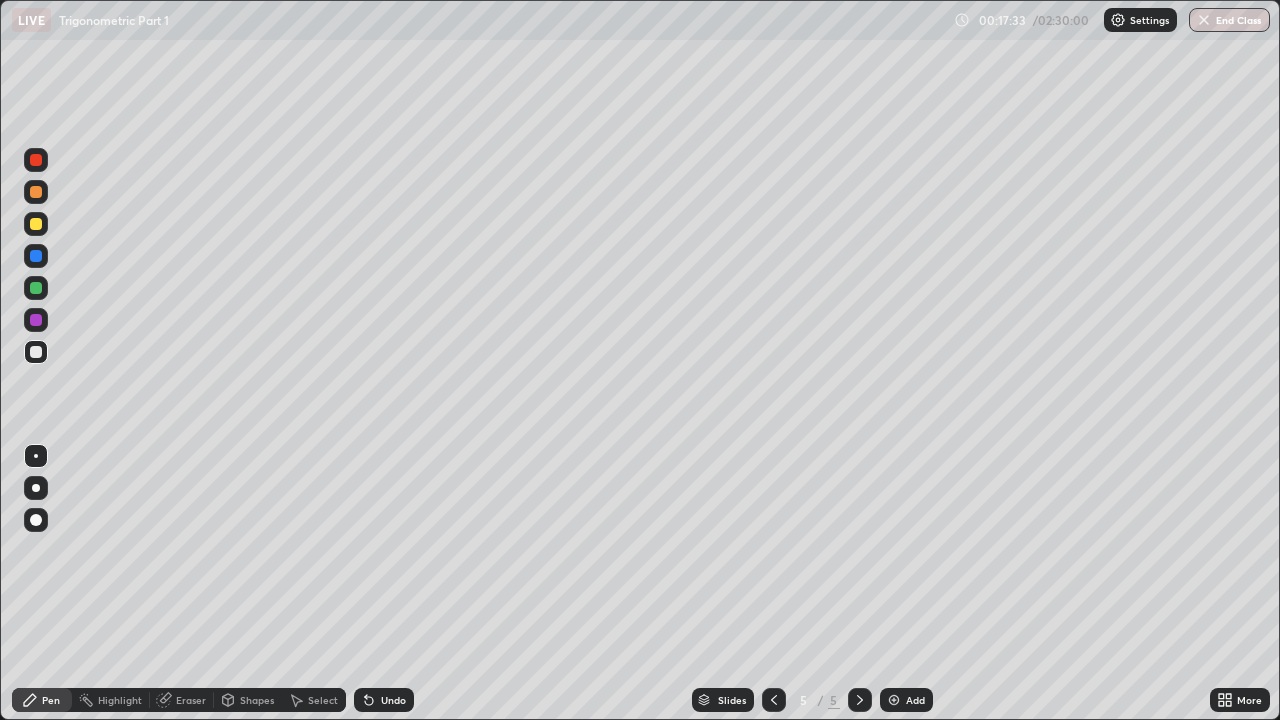 click 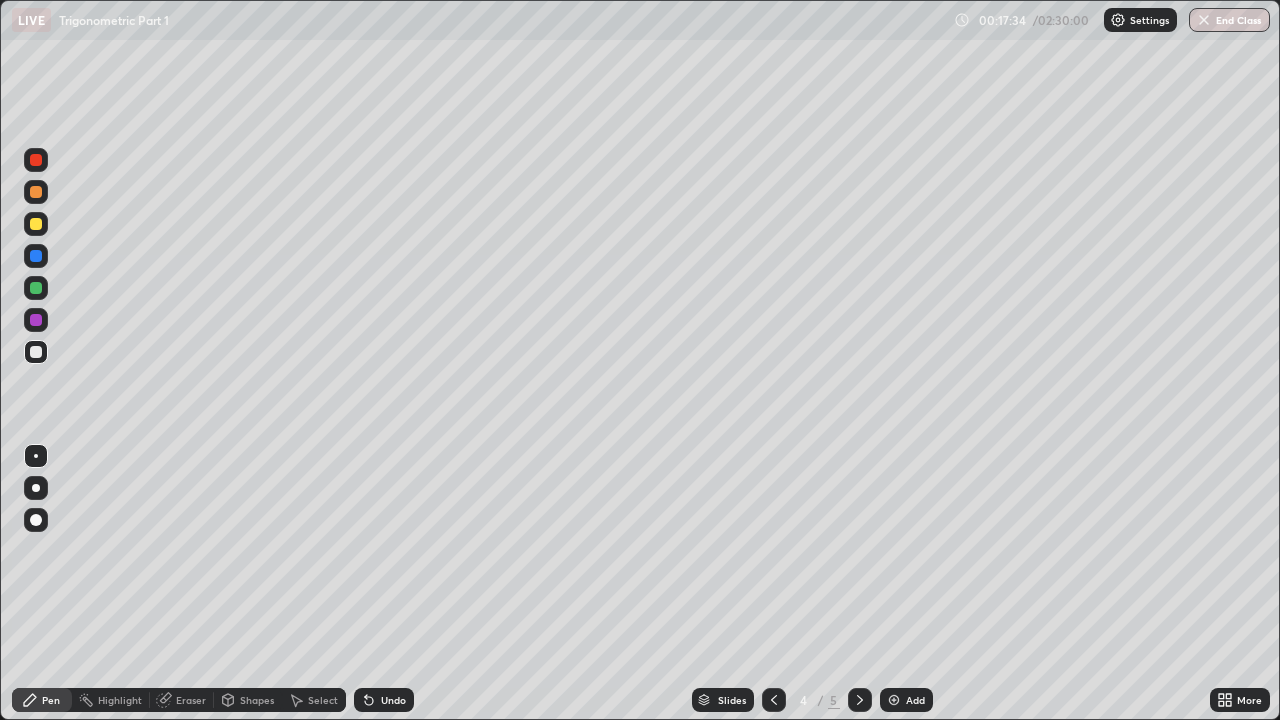 click 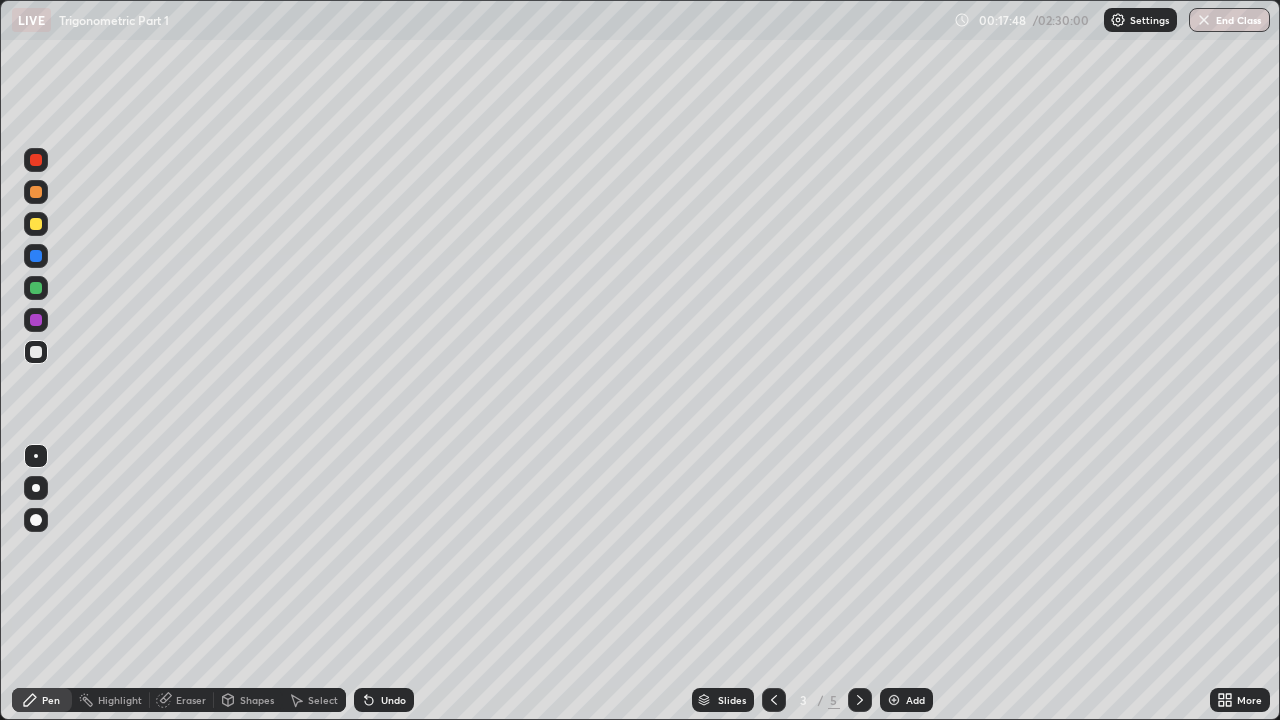 click 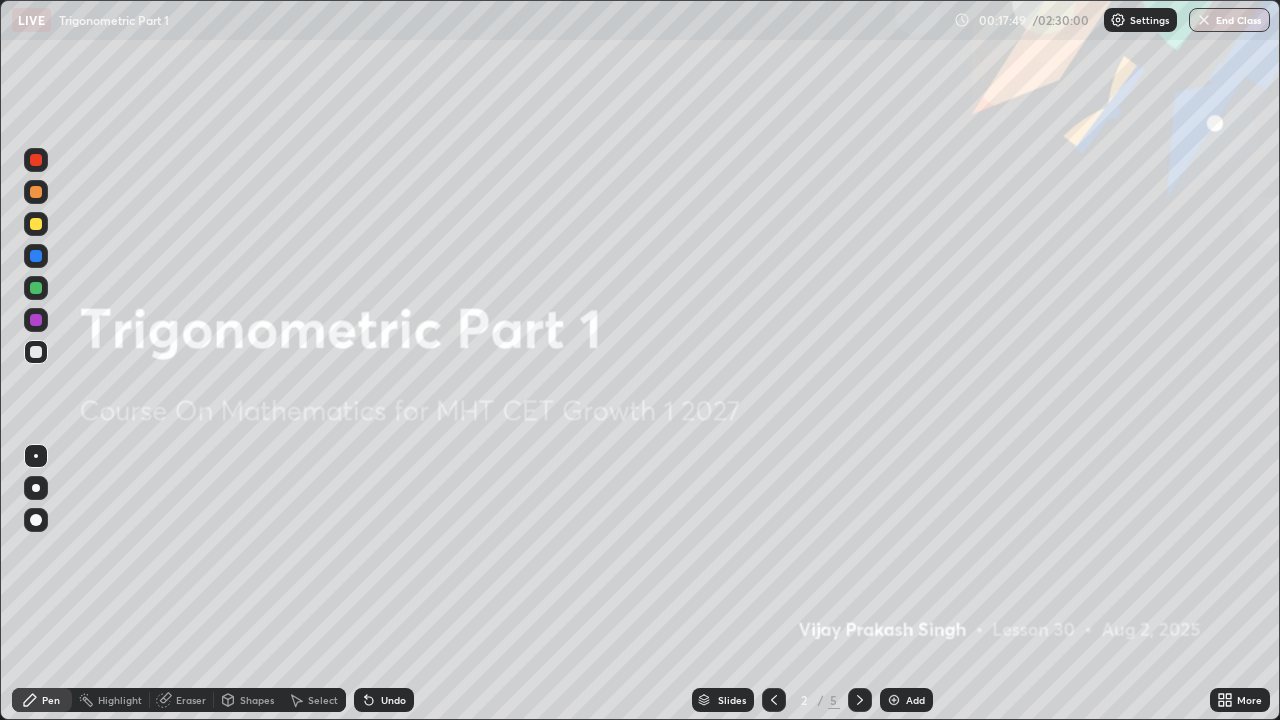 click 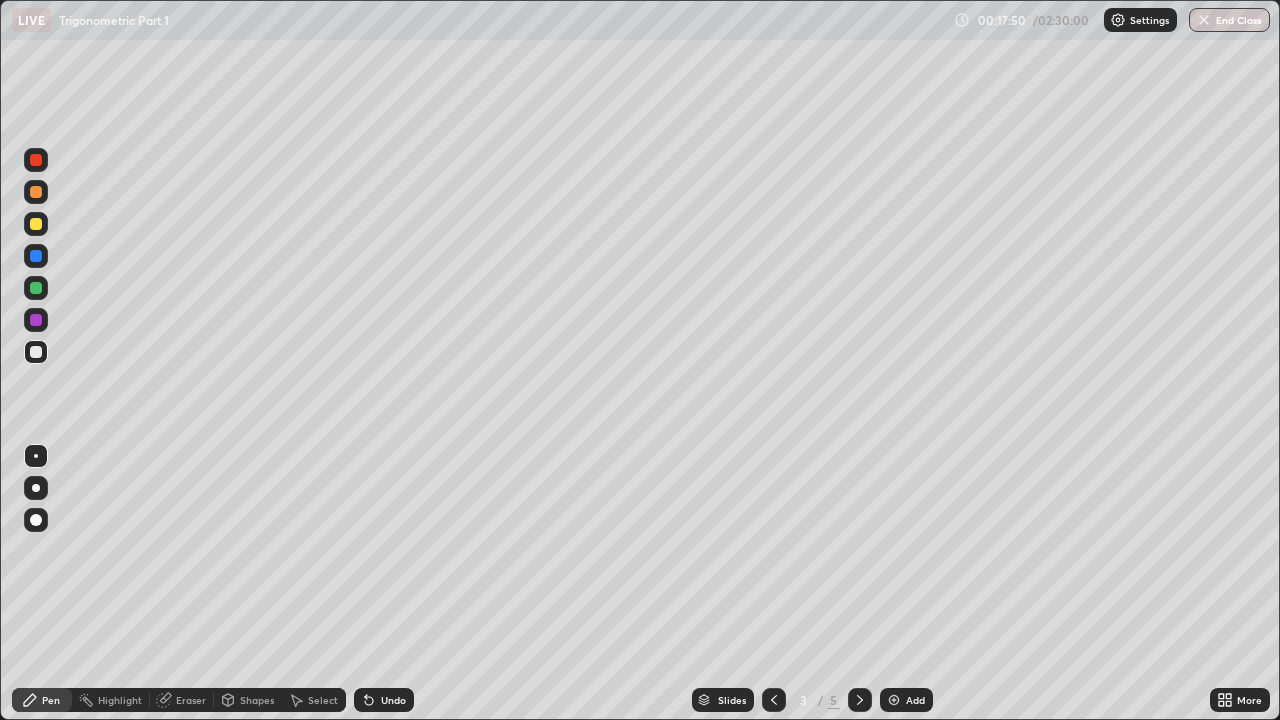 click 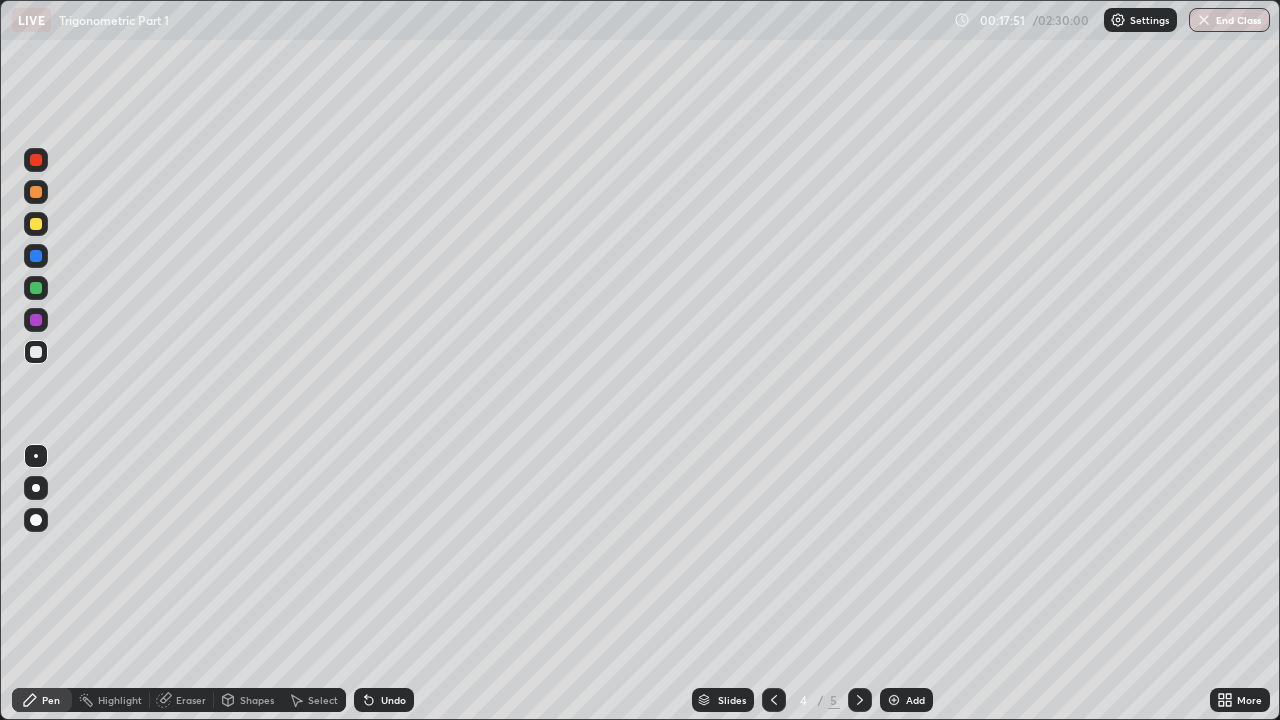 click 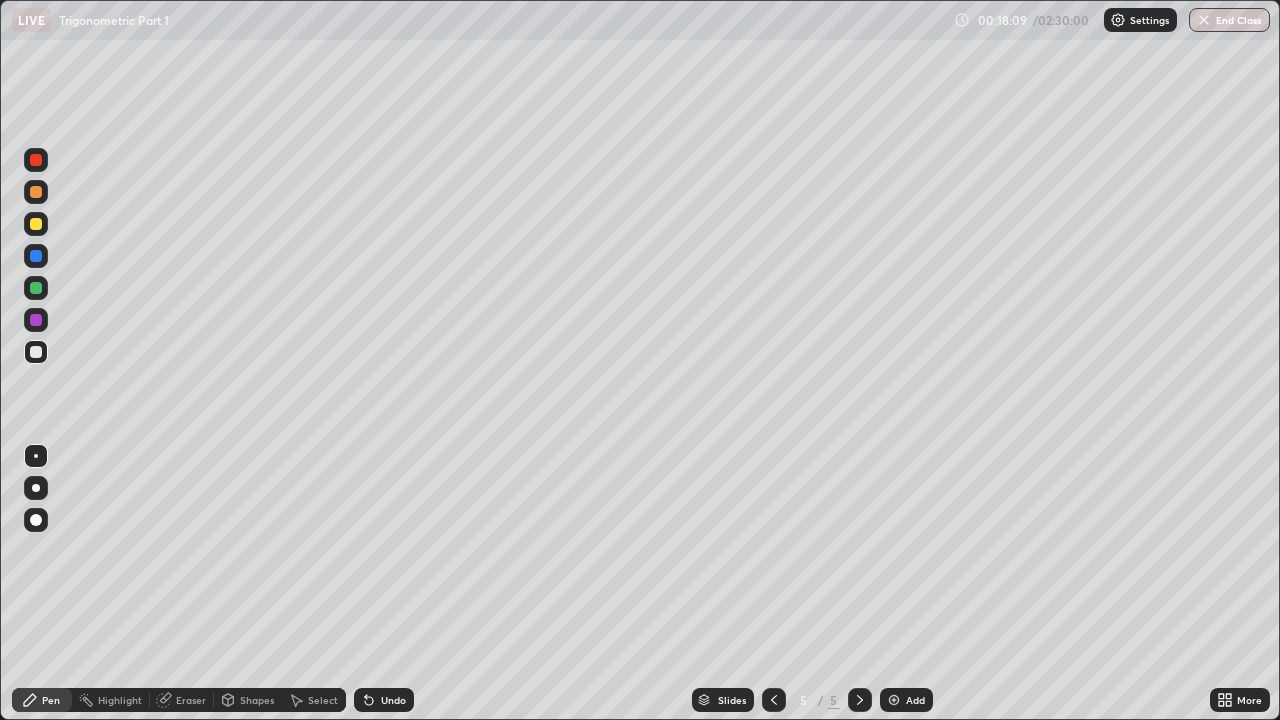 click 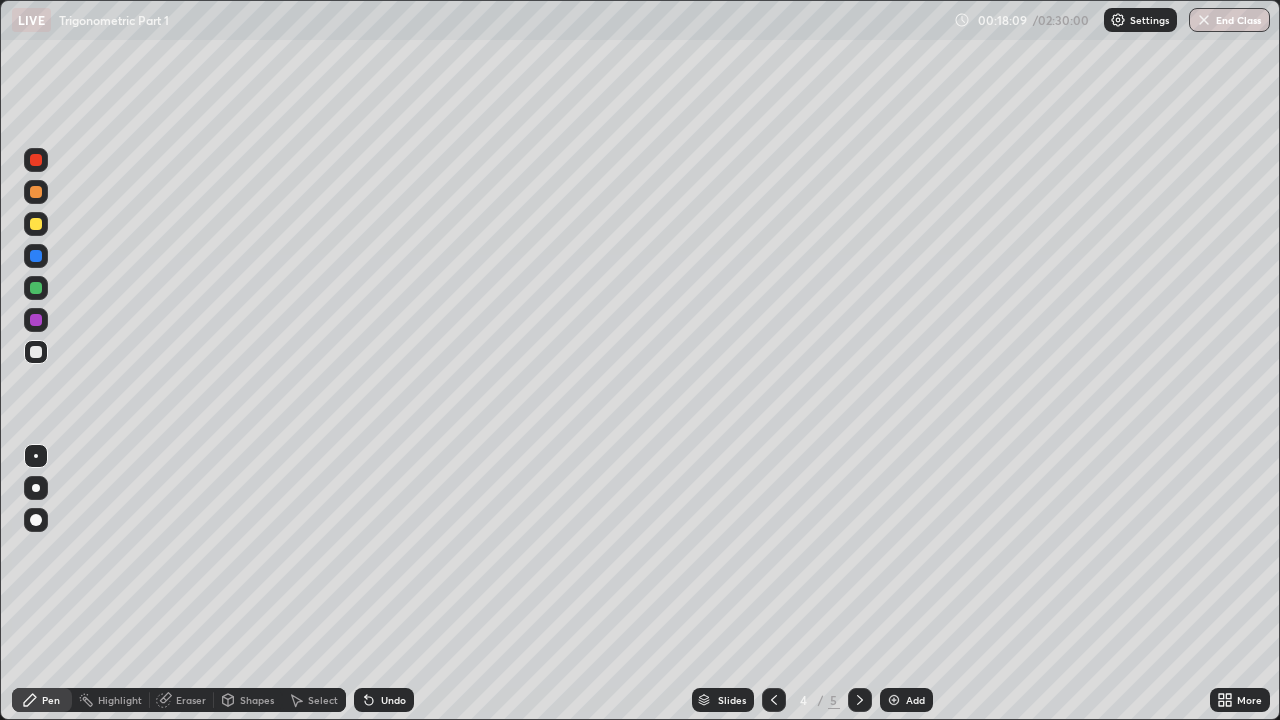 click 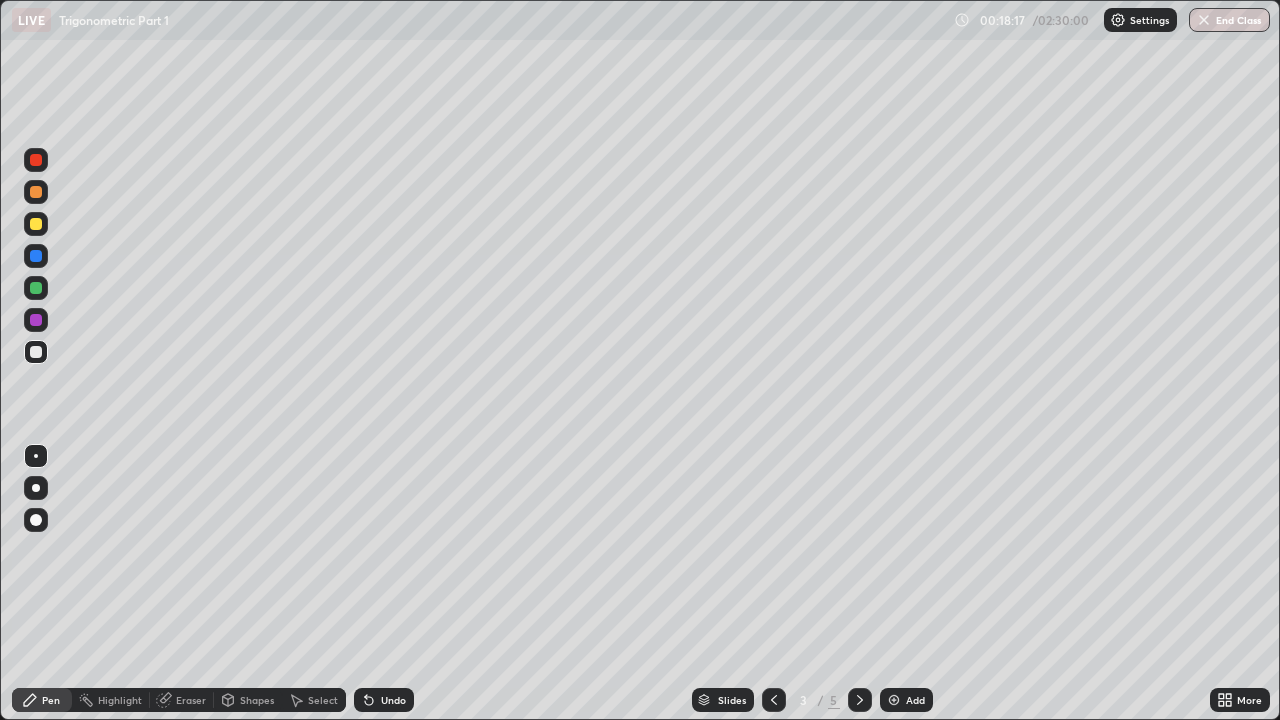 click 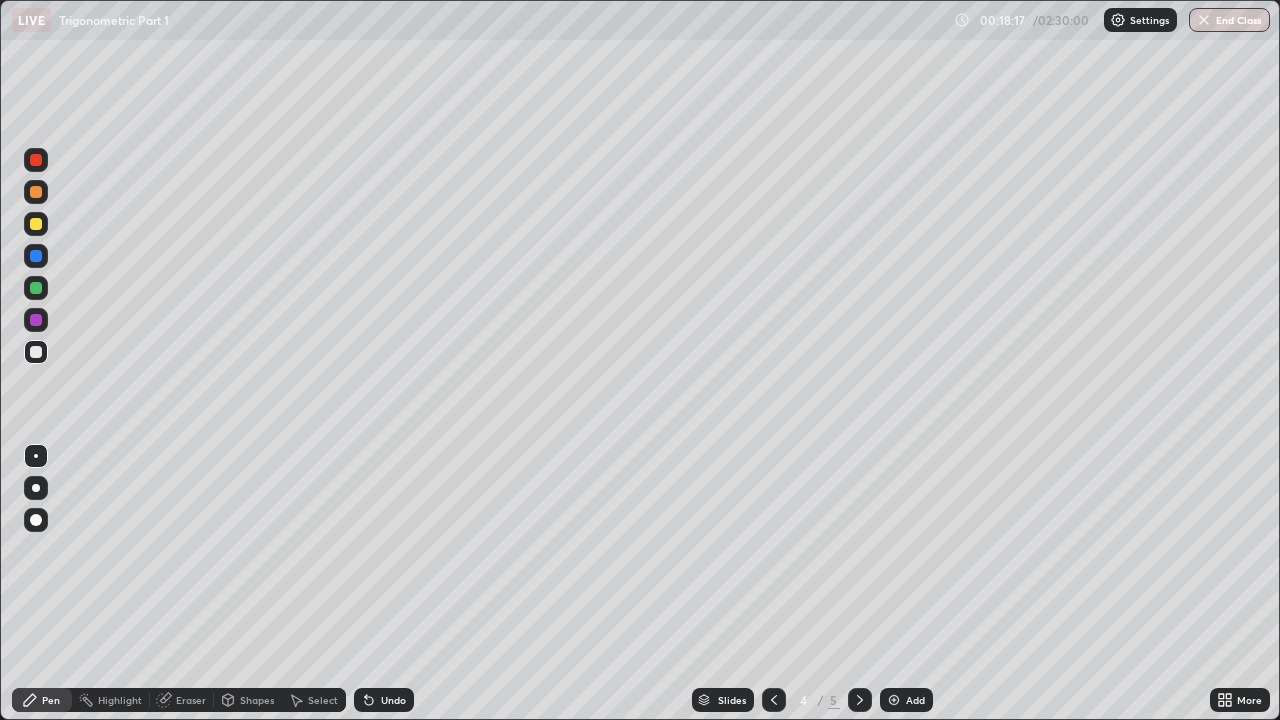 click 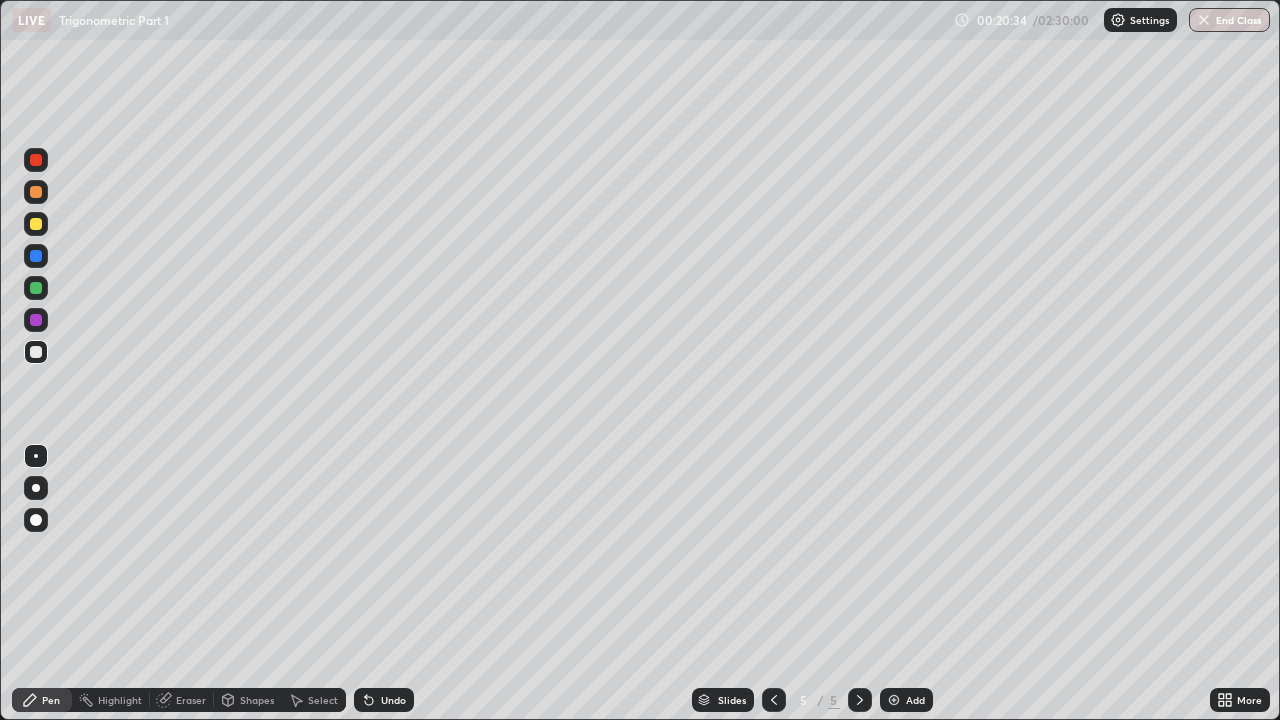 click 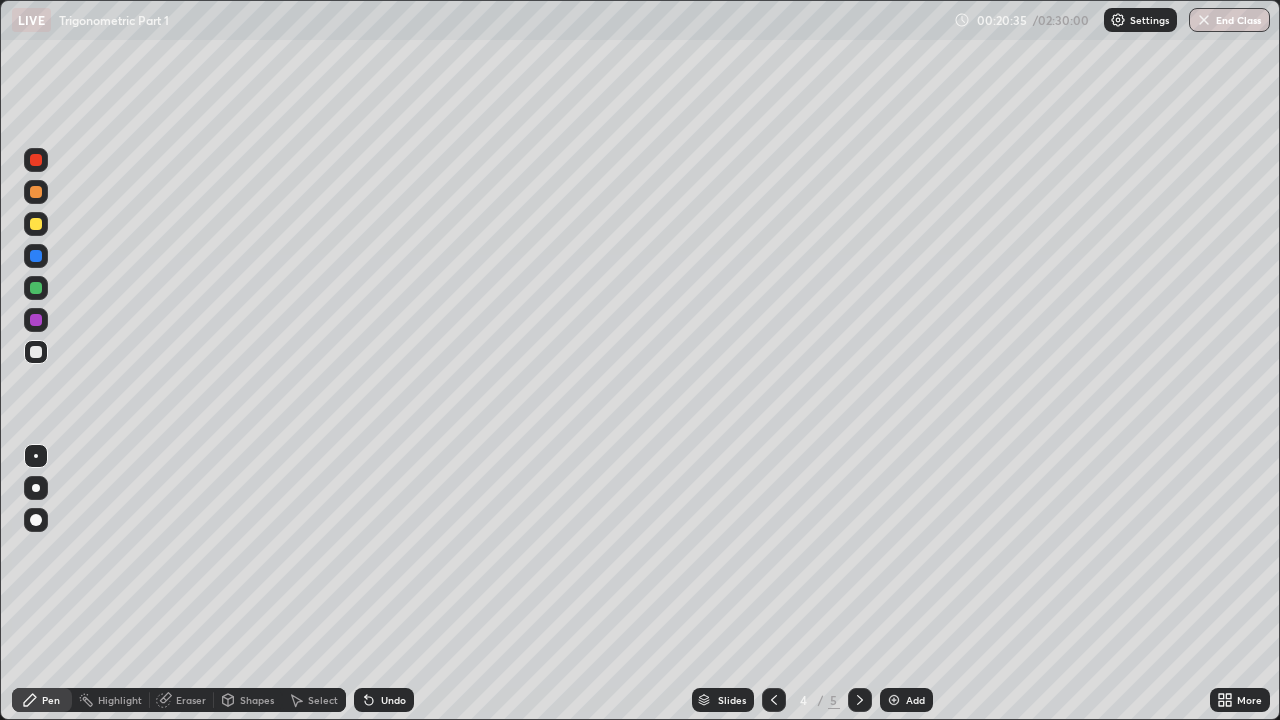 click at bounding box center (774, 700) 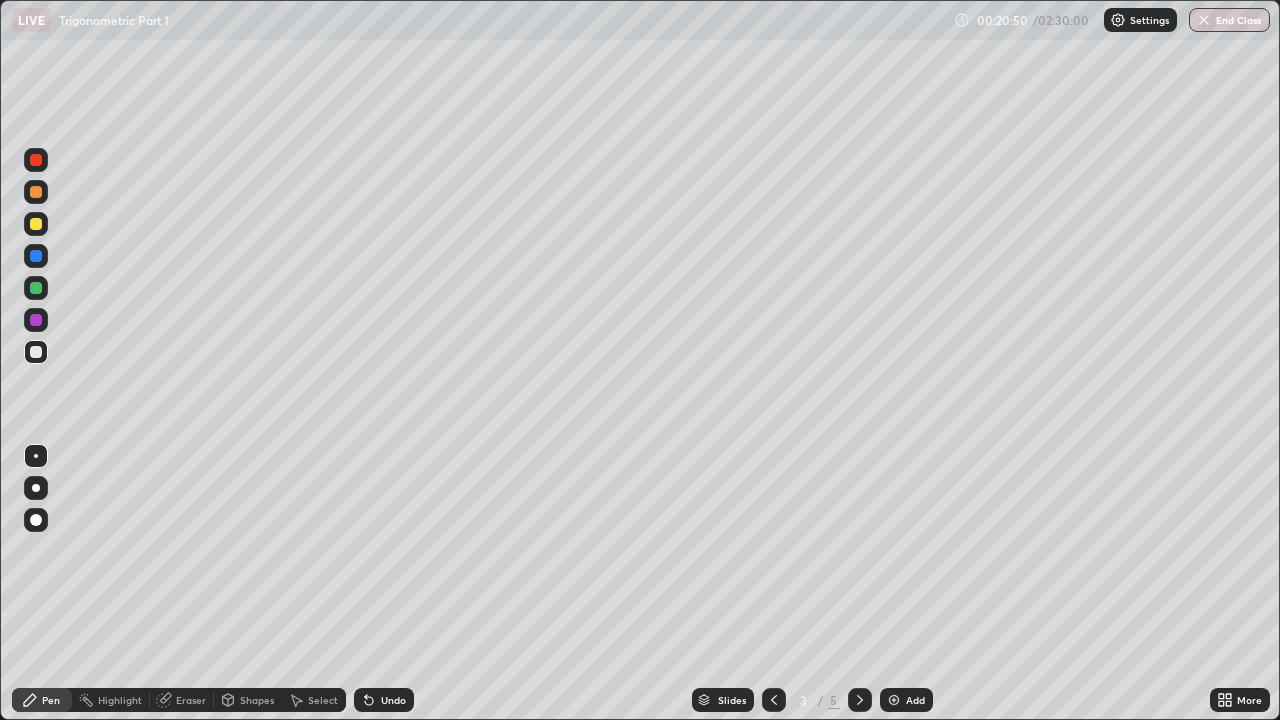 click 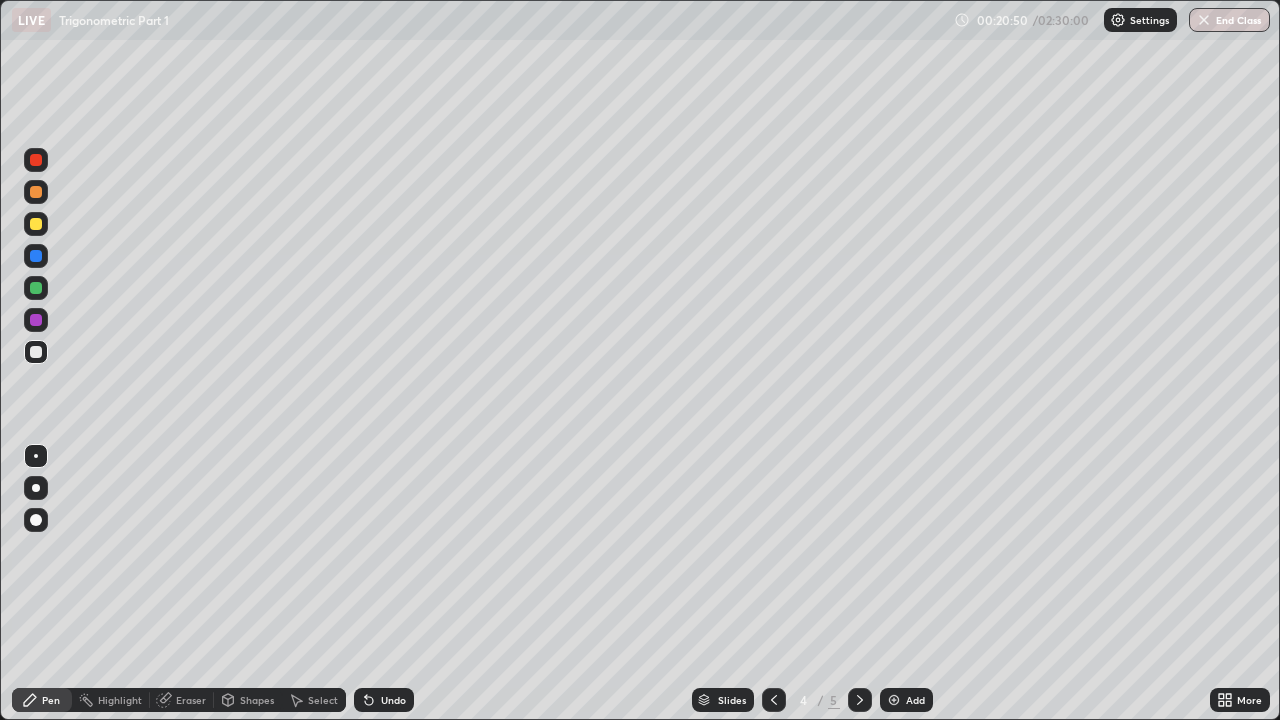 click 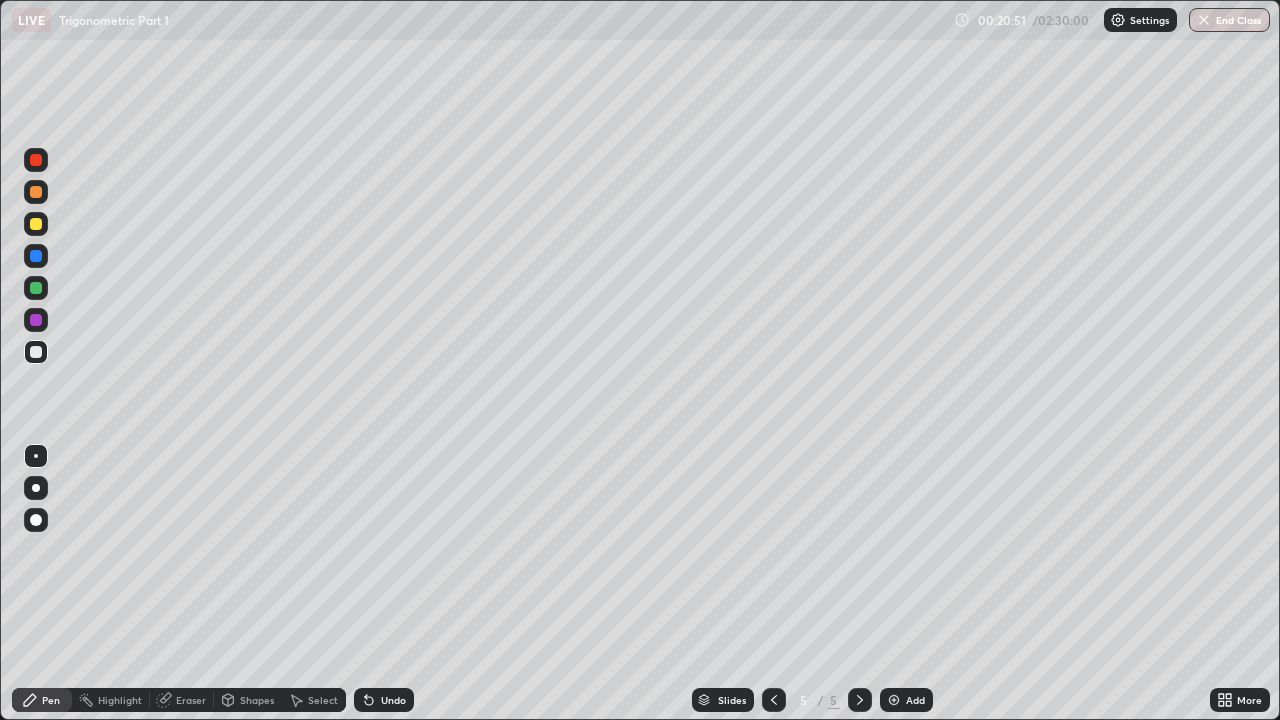 click 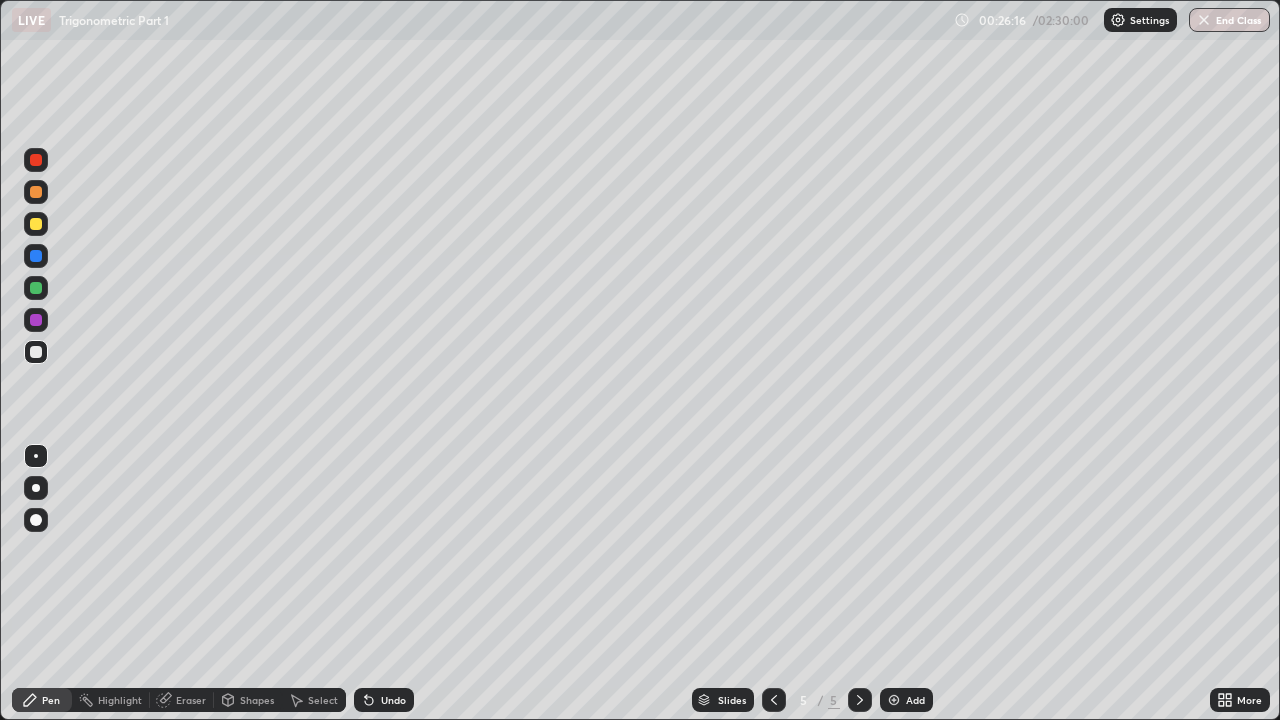 click 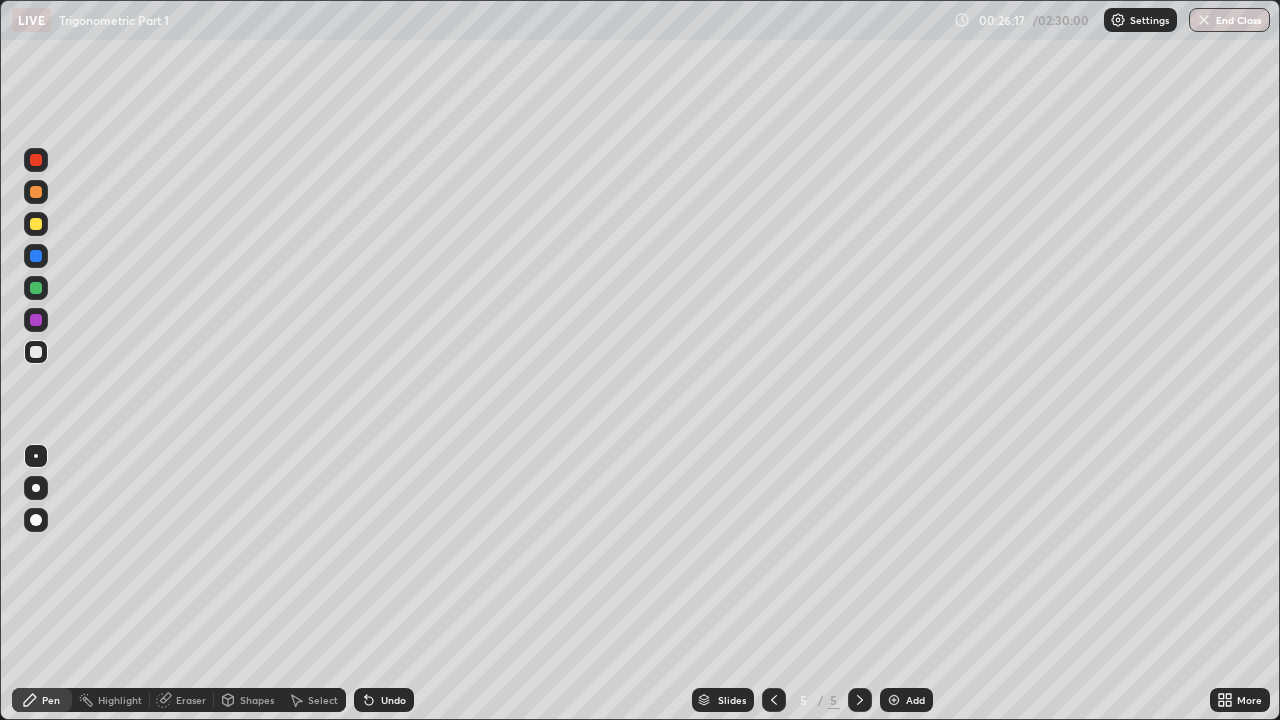 click at bounding box center [894, 700] 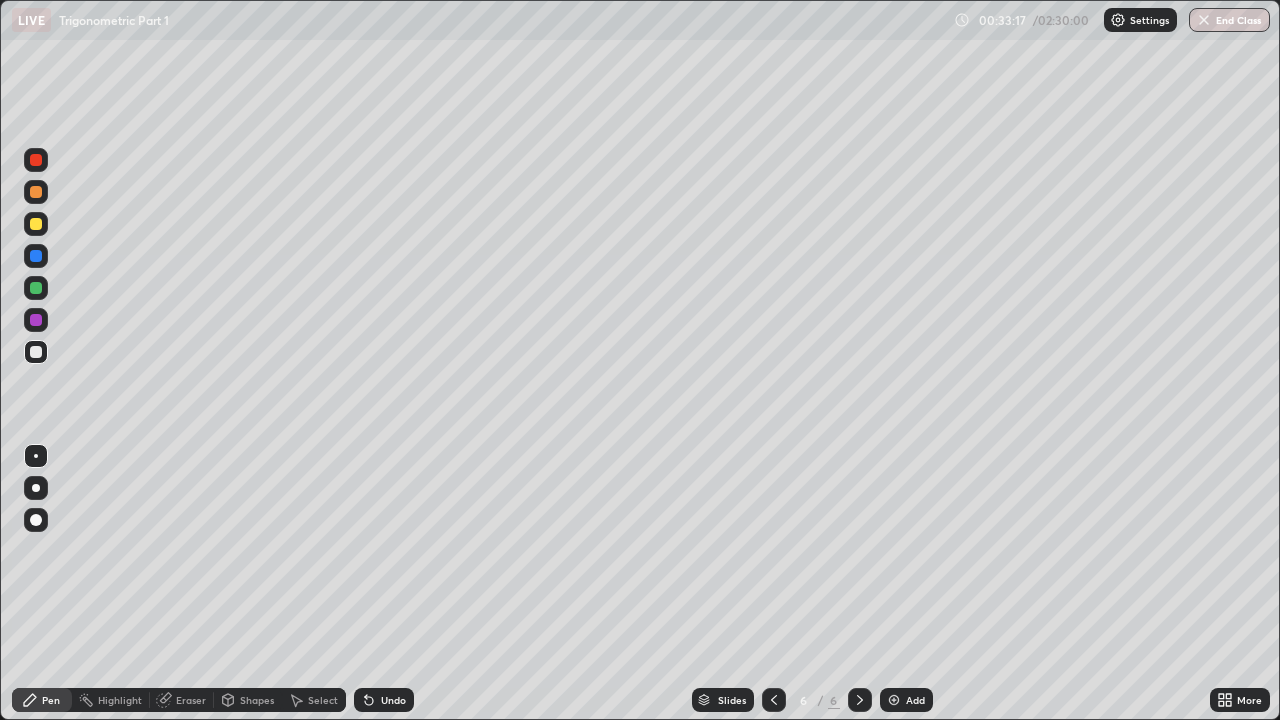 click 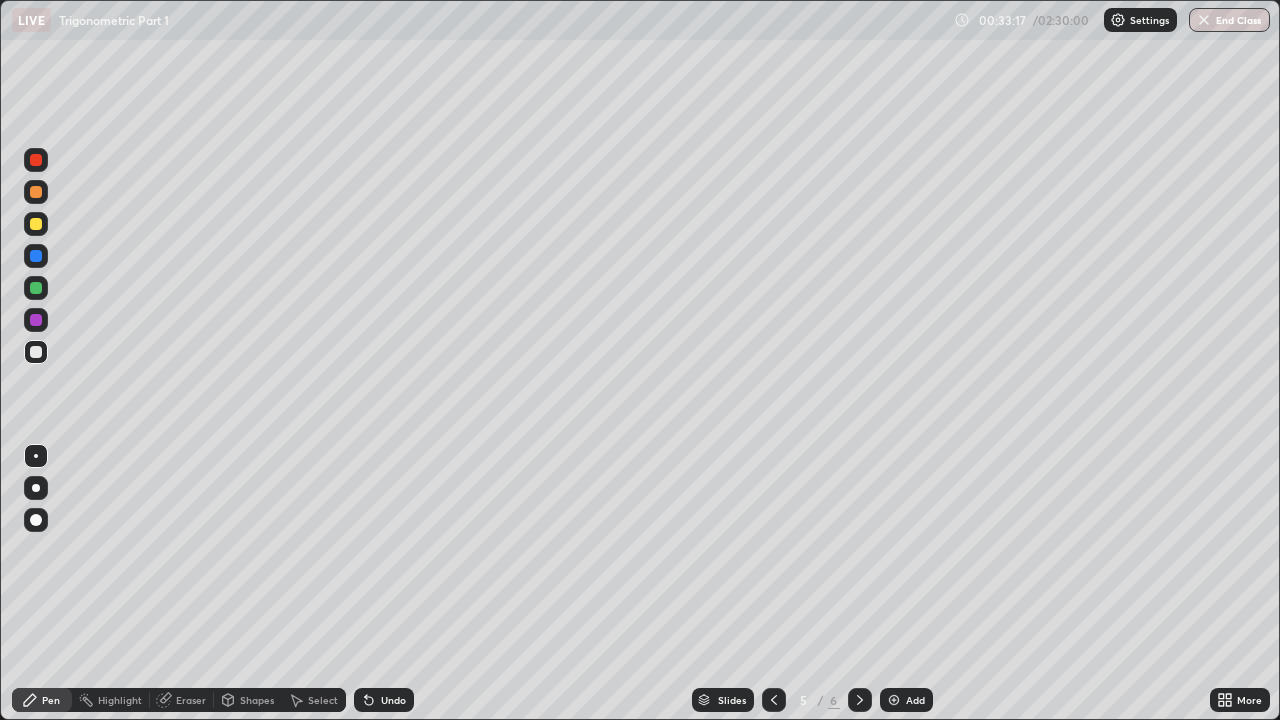 click 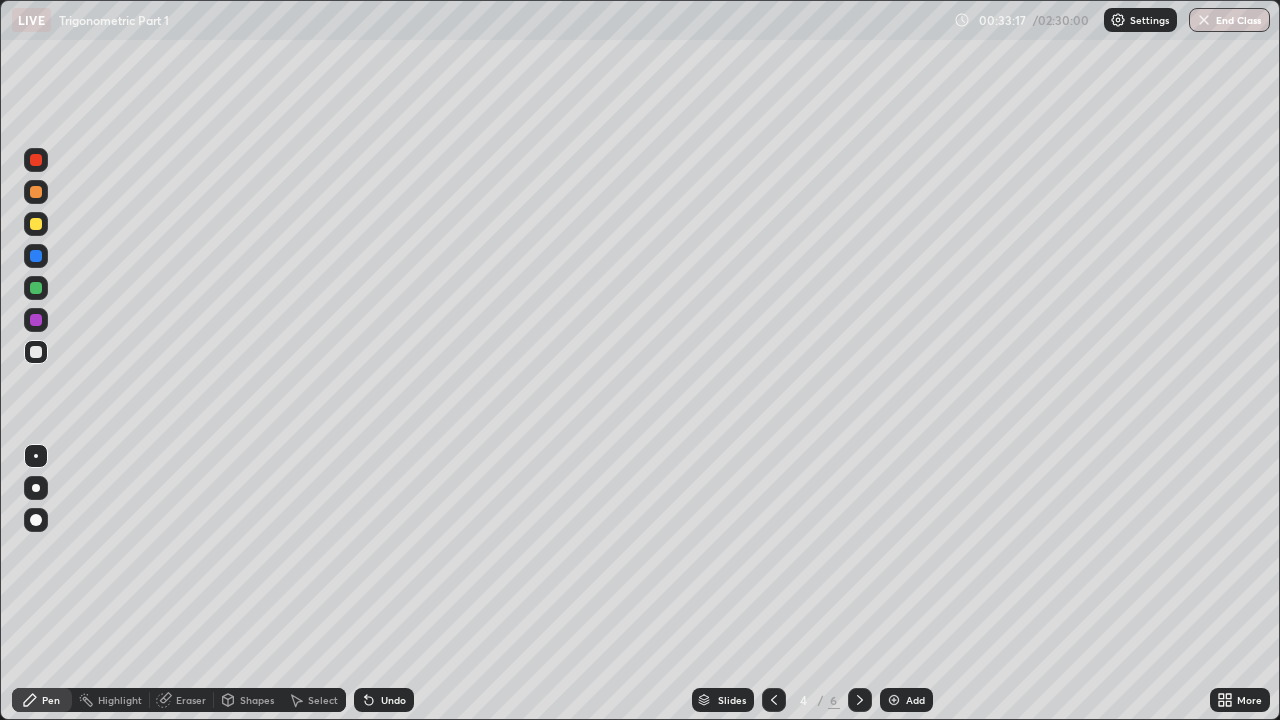 click at bounding box center [774, 700] 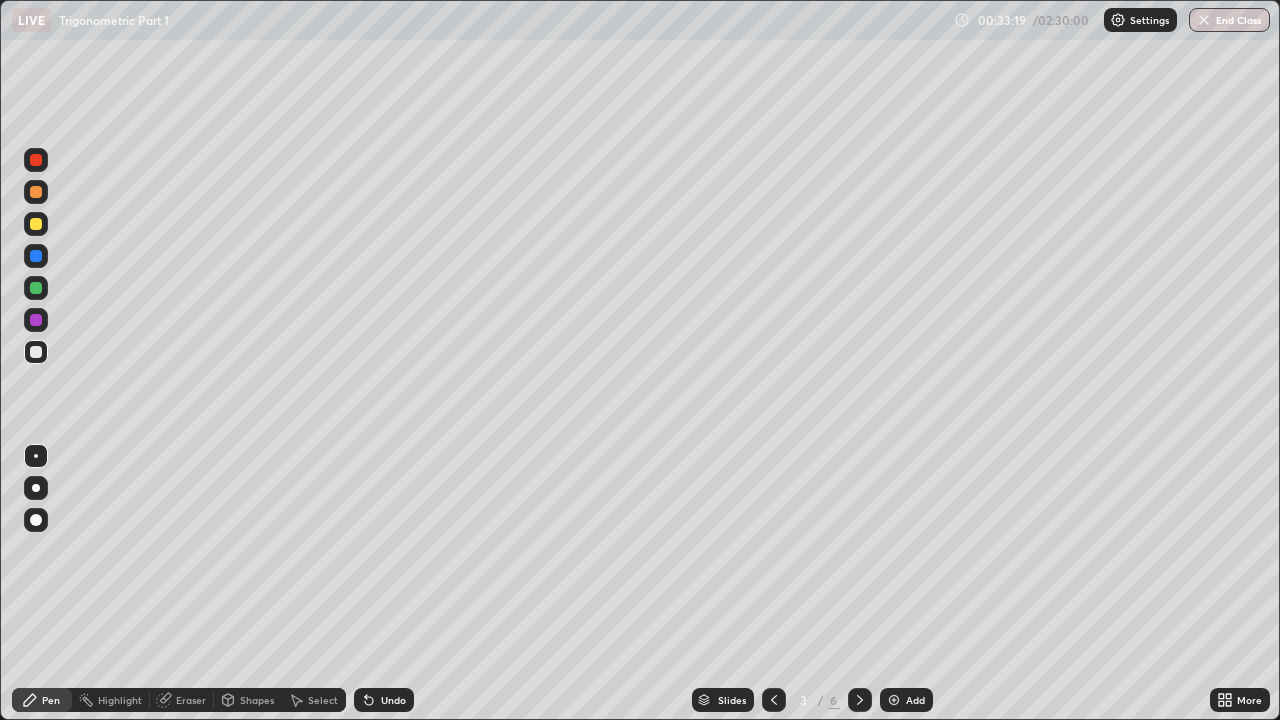 click at bounding box center [774, 700] 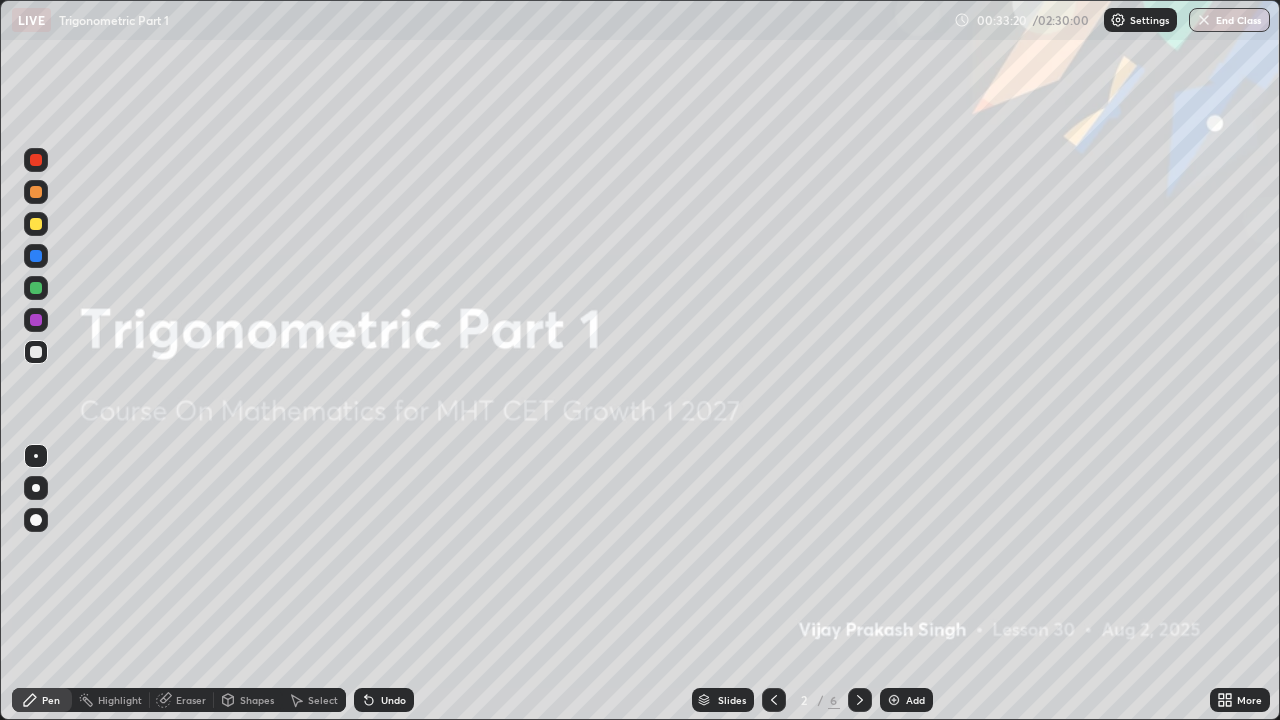 click at bounding box center (860, 700) 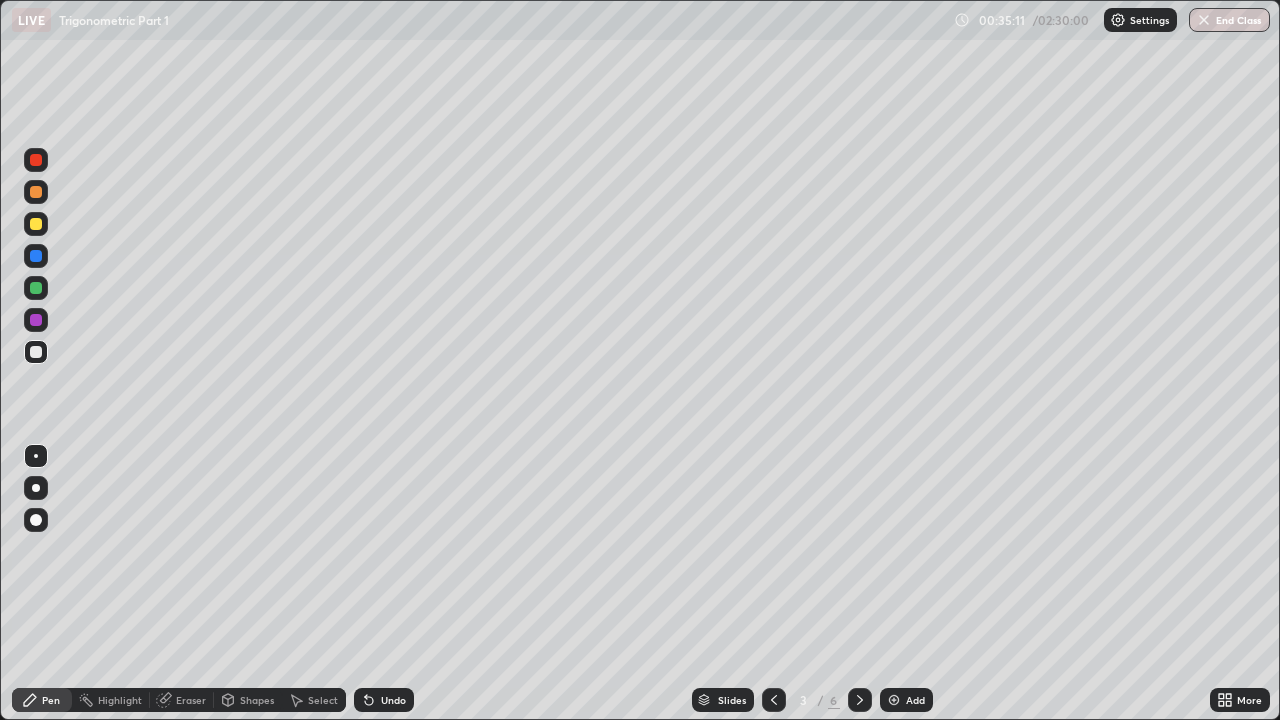 click 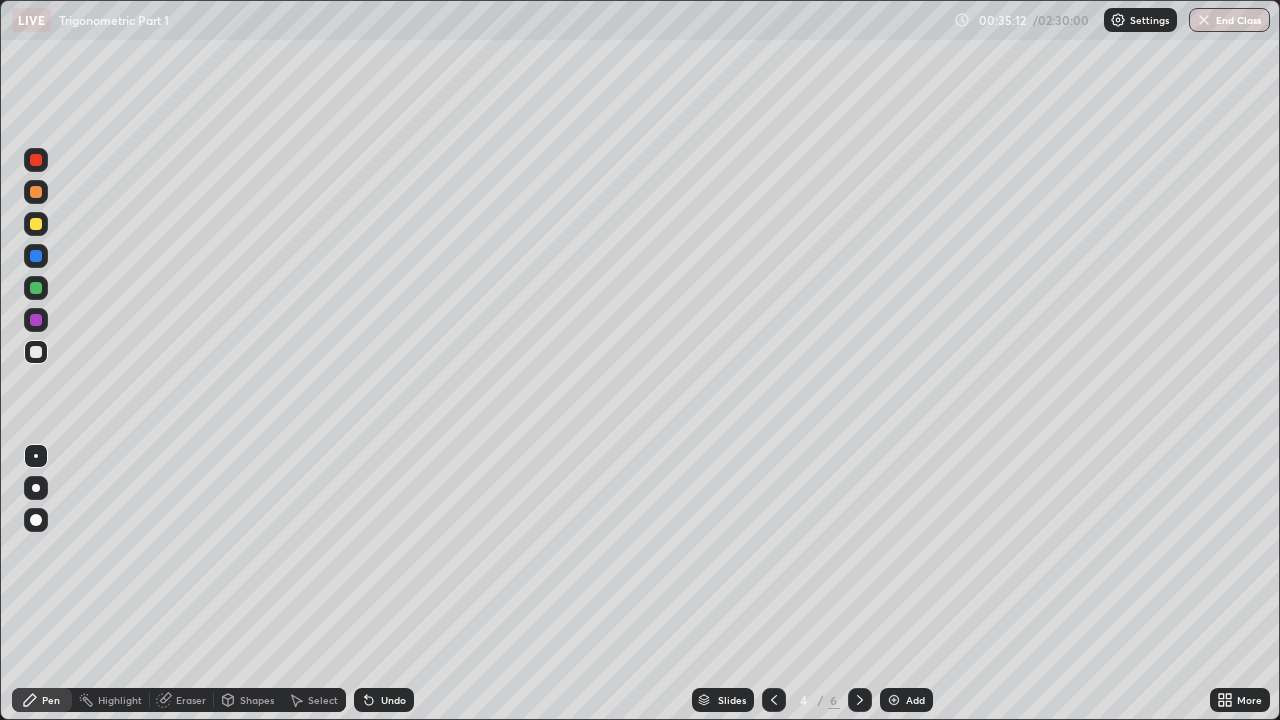 click 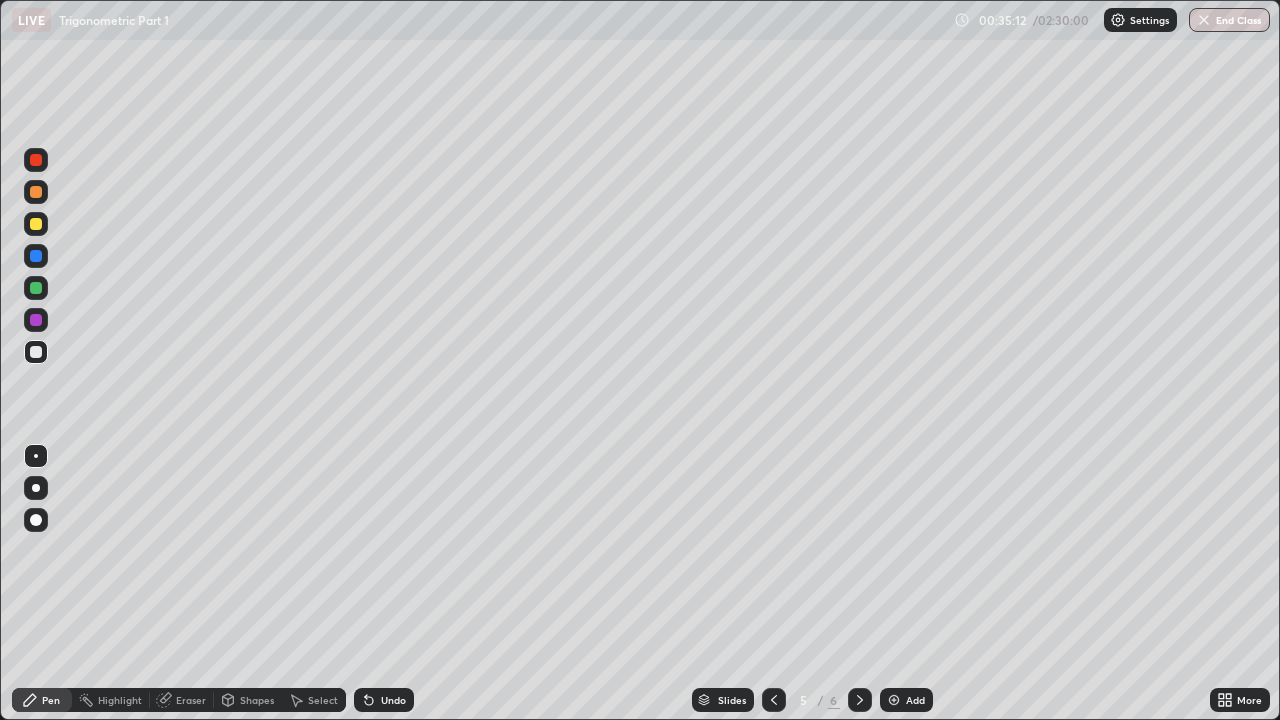 click 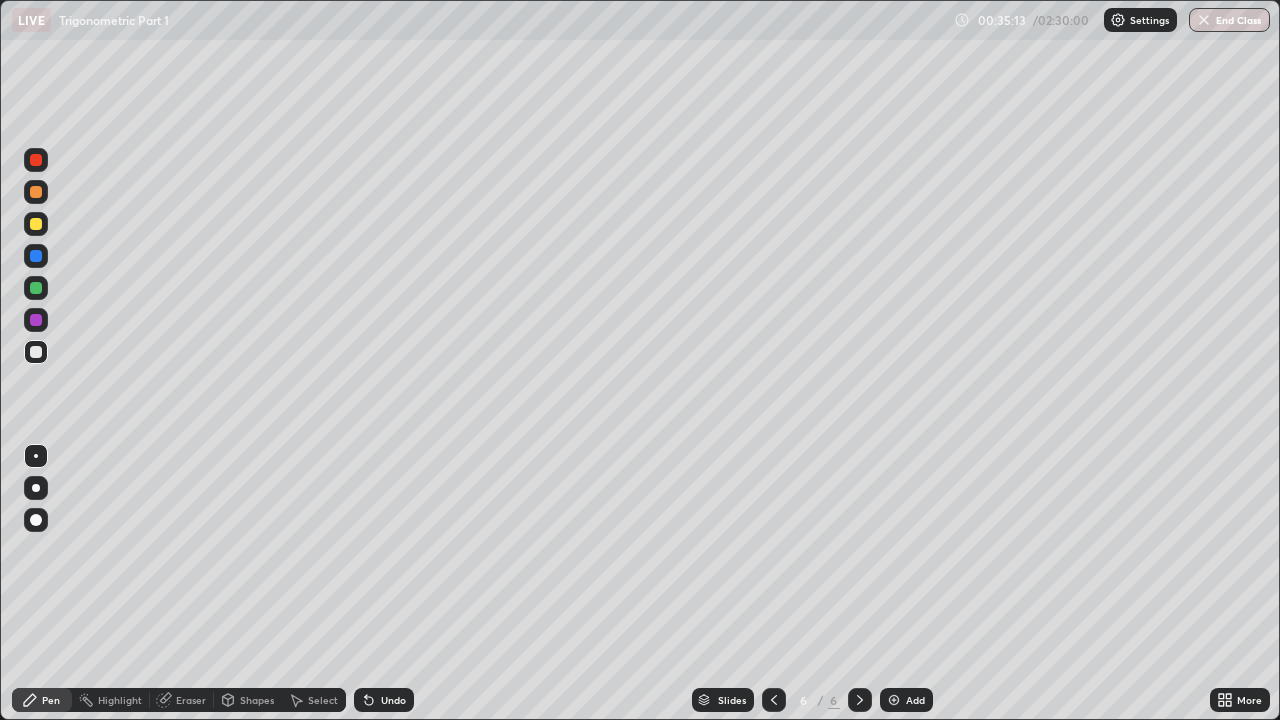 click 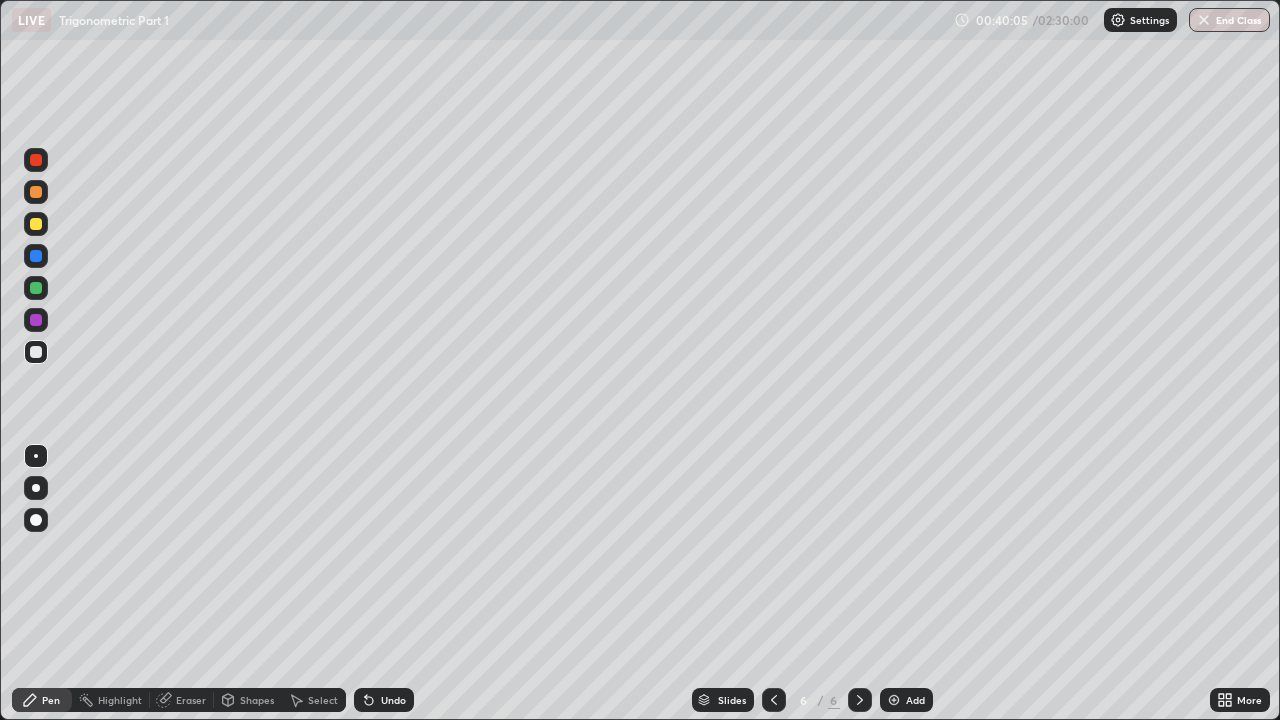 click 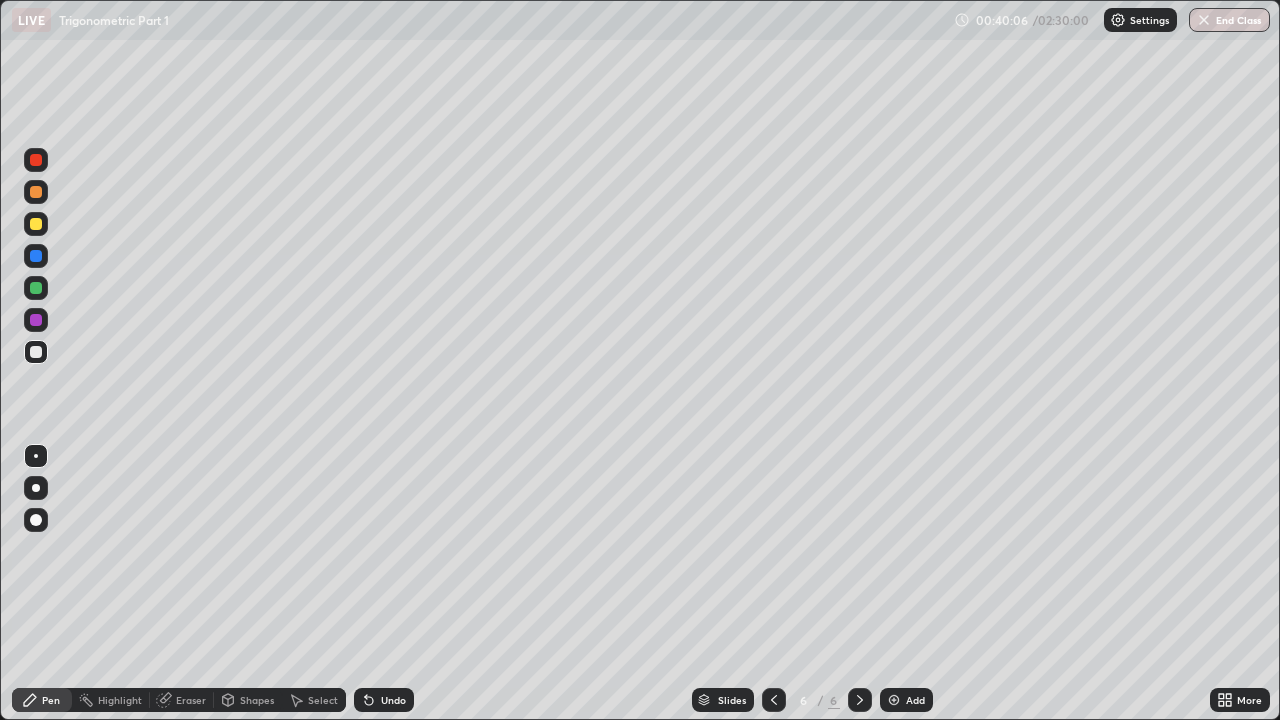 click at bounding box center [894, 700] 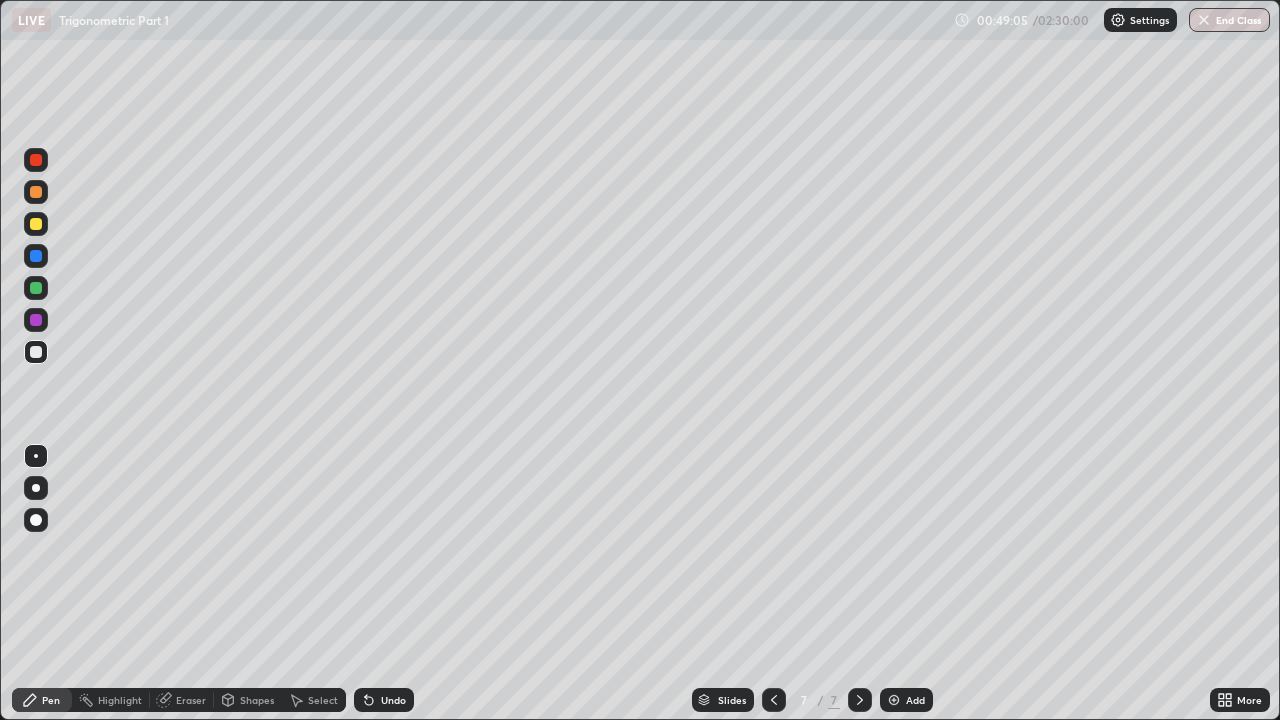 click at bounding box center (894, 700) 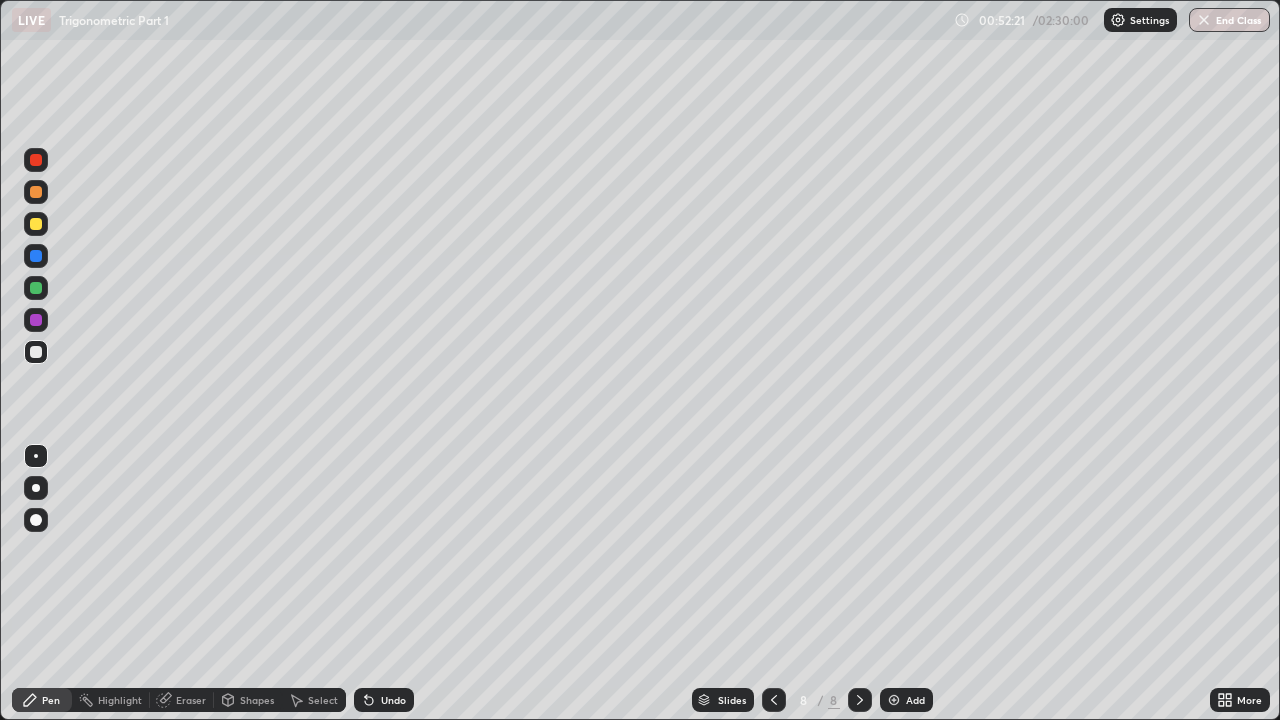 click on "Eraser" at bounding box center [182, 700] 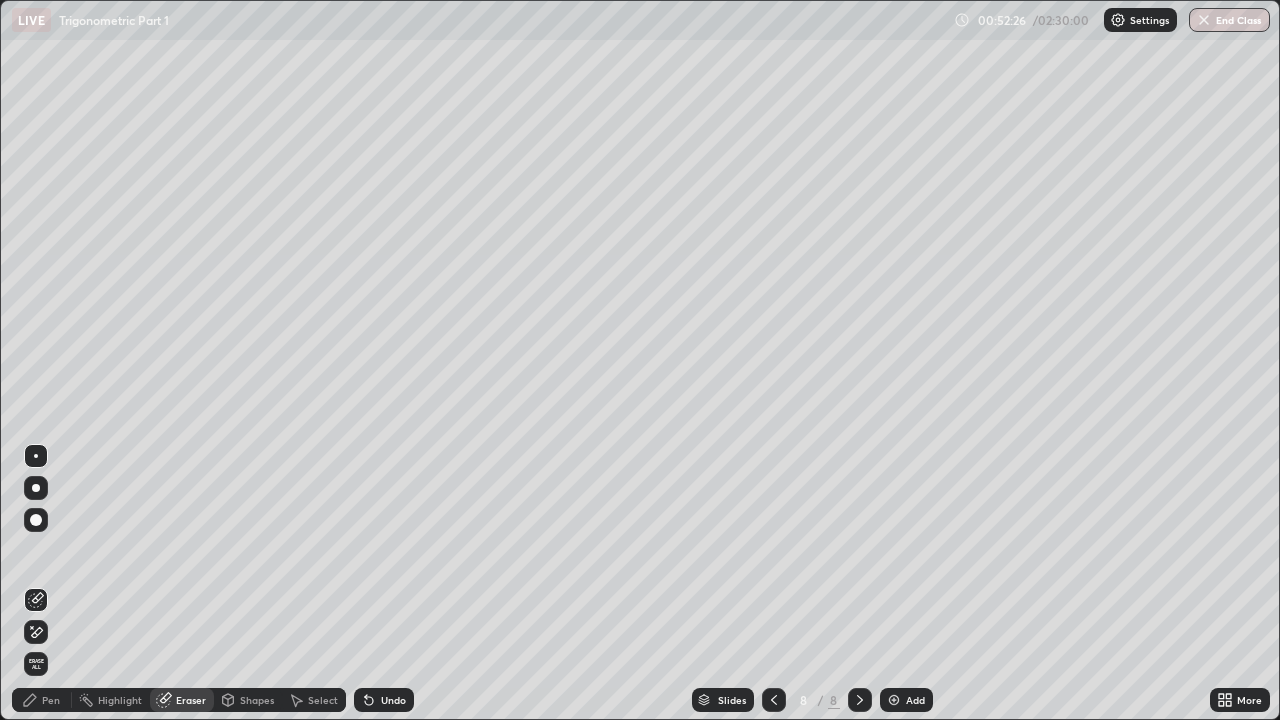 click on "Pen" at bounding box center [42, 700] 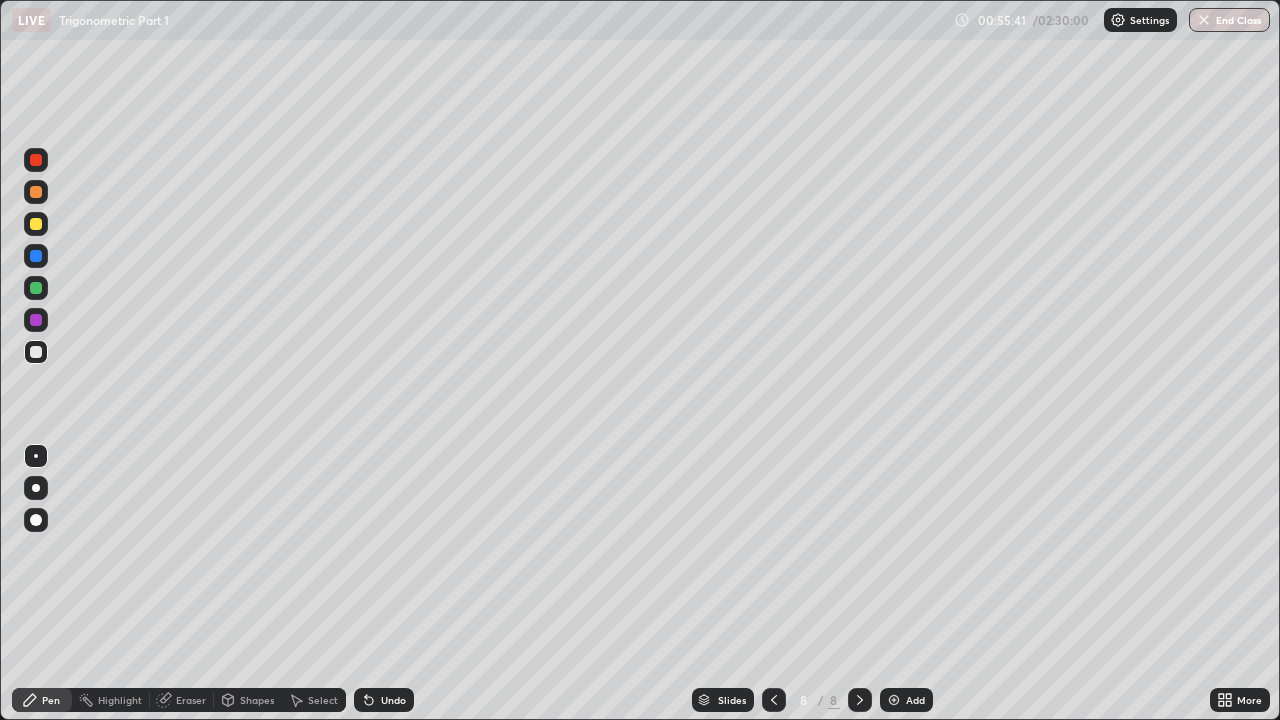 click at bounding box center [894, 700] 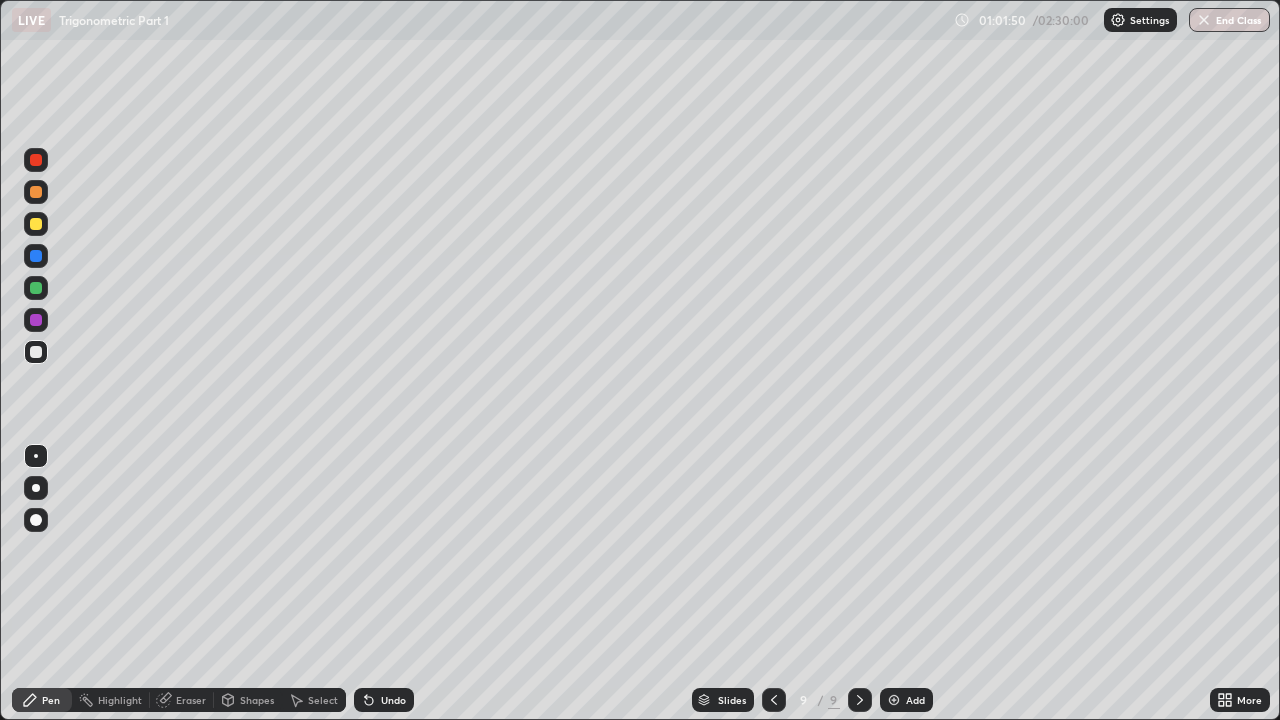 click at bounding box center [894, 700] 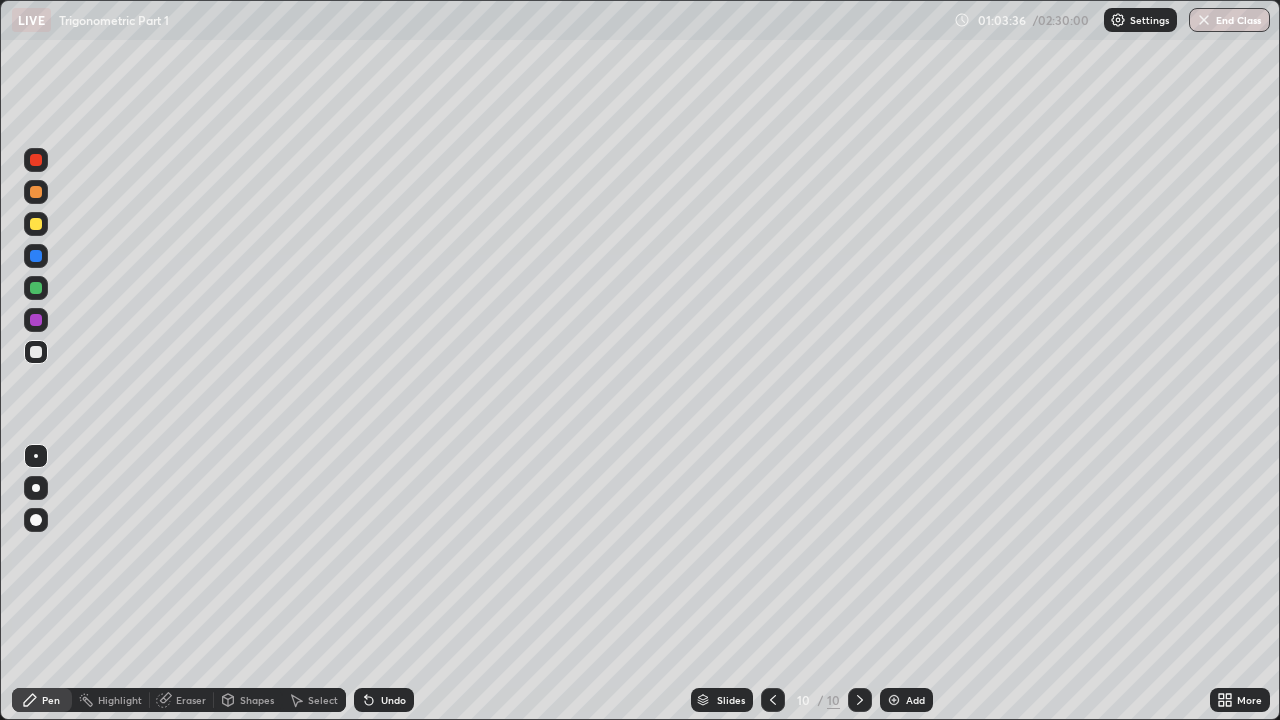 click on "Eraser" at bounding box center [182, 700] 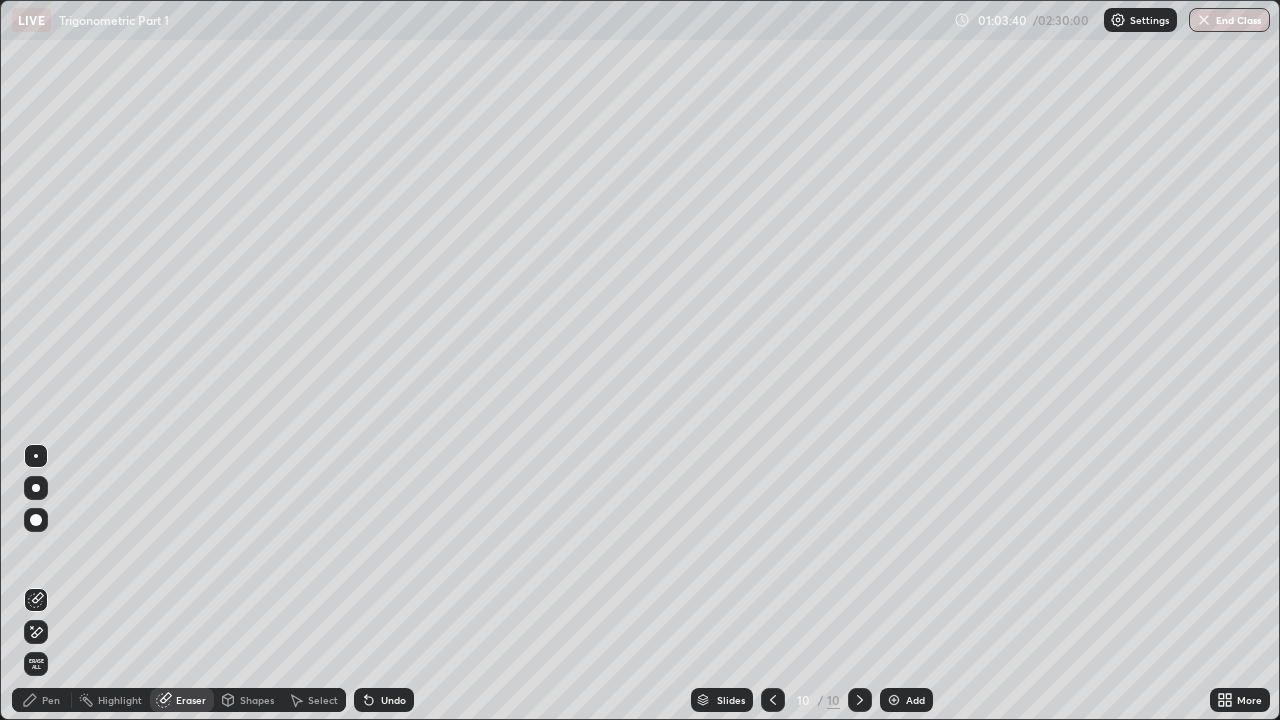click on "Eraser" at bounding box center (182, 700) 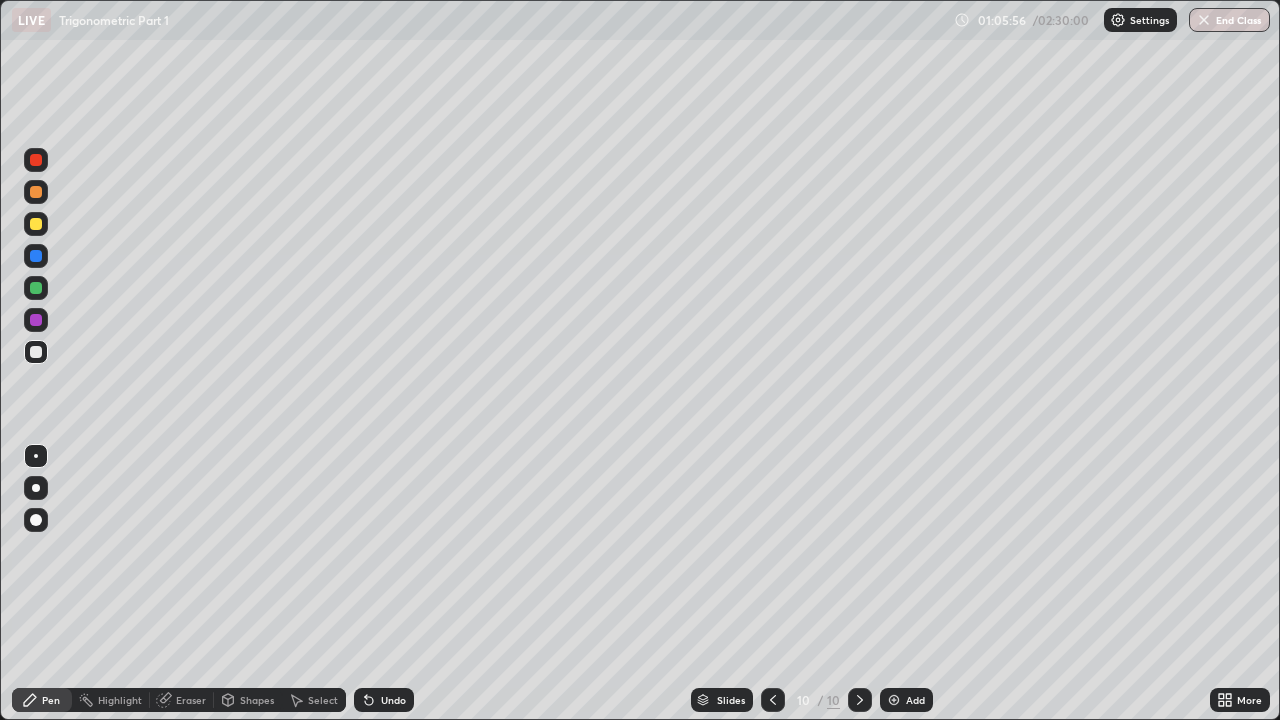 click at bounding box center [894, 700] 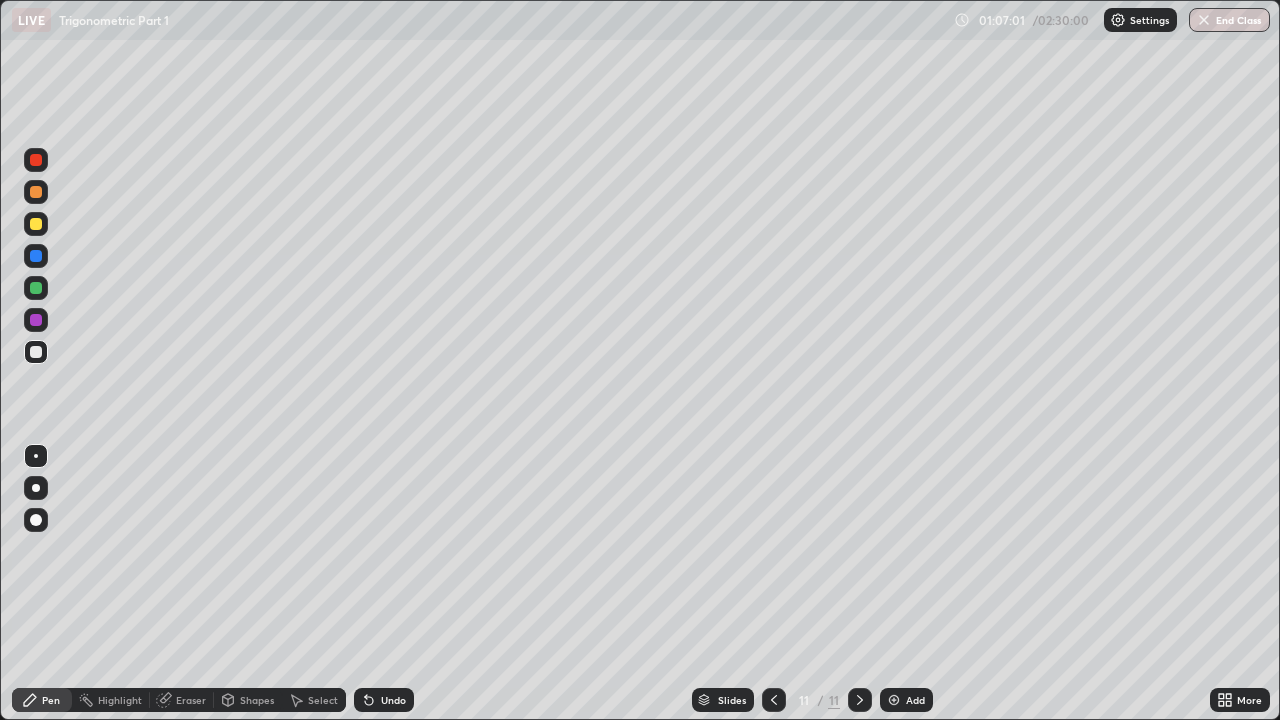 click 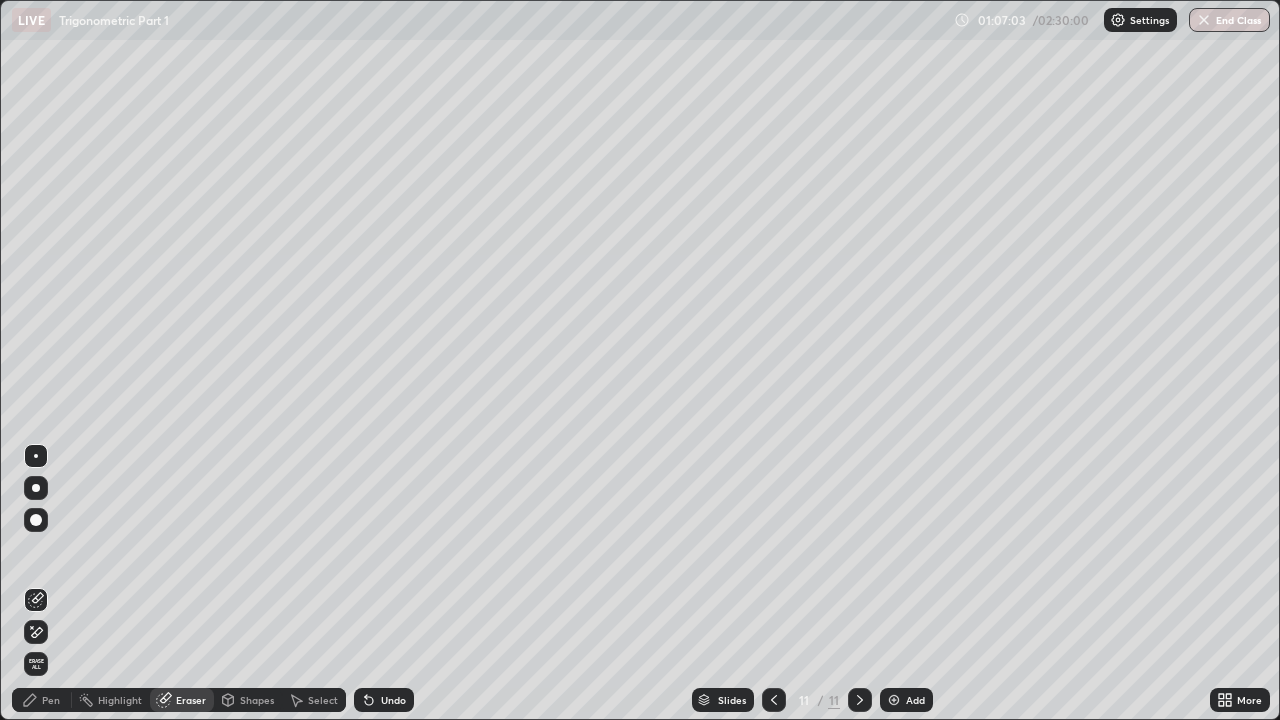 click on "Pen" at bounding box center [51, 700] 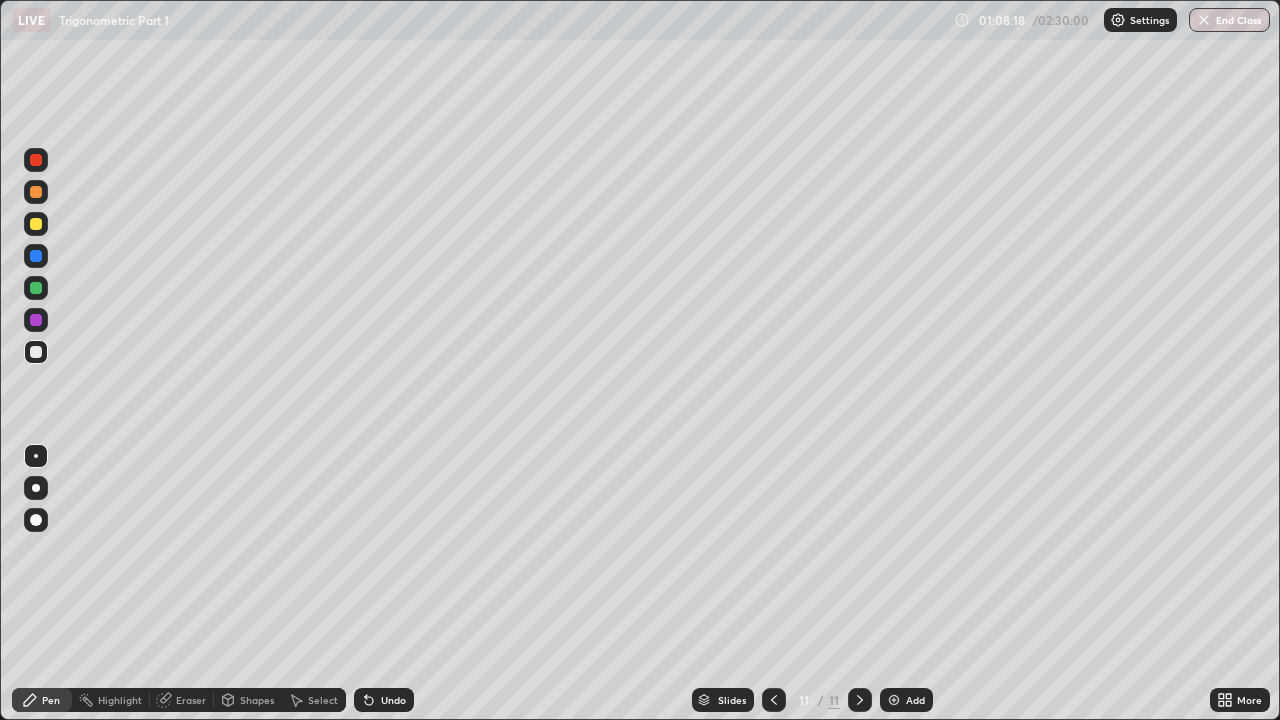 click on "Highlight" at bounding box center (120, 700) 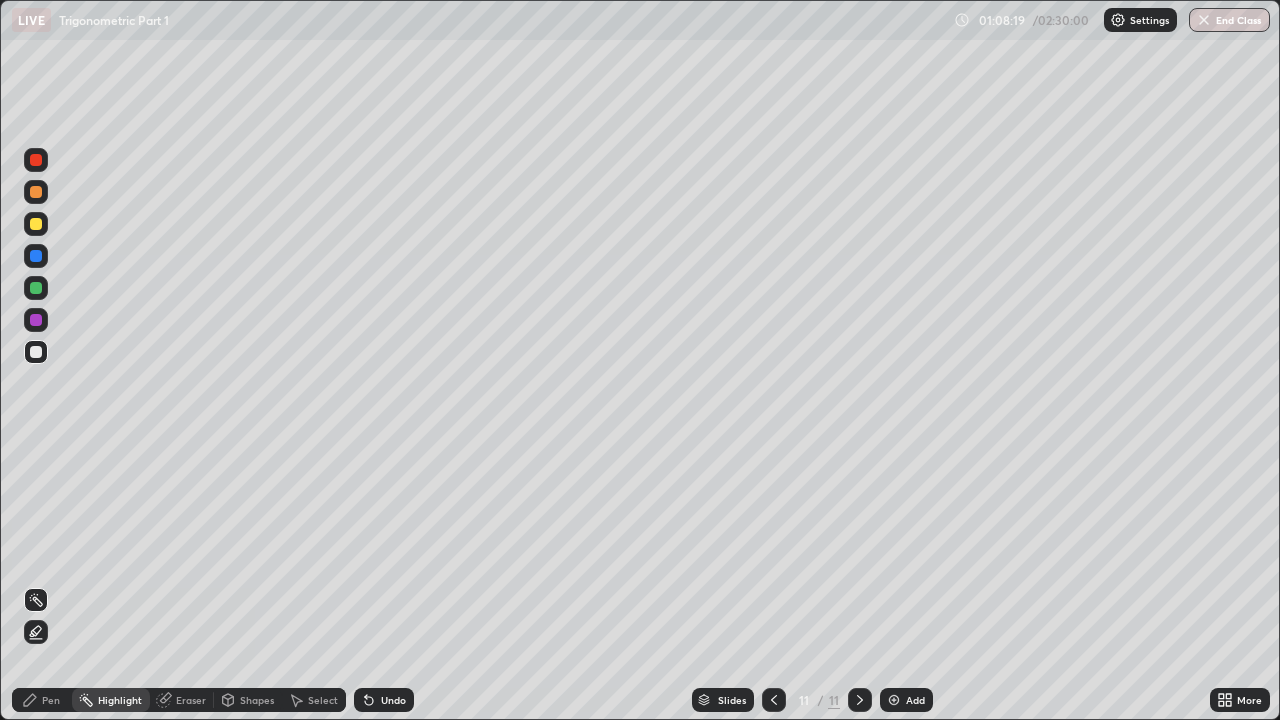 click on "Eraser" at bounding box center (191, 700) 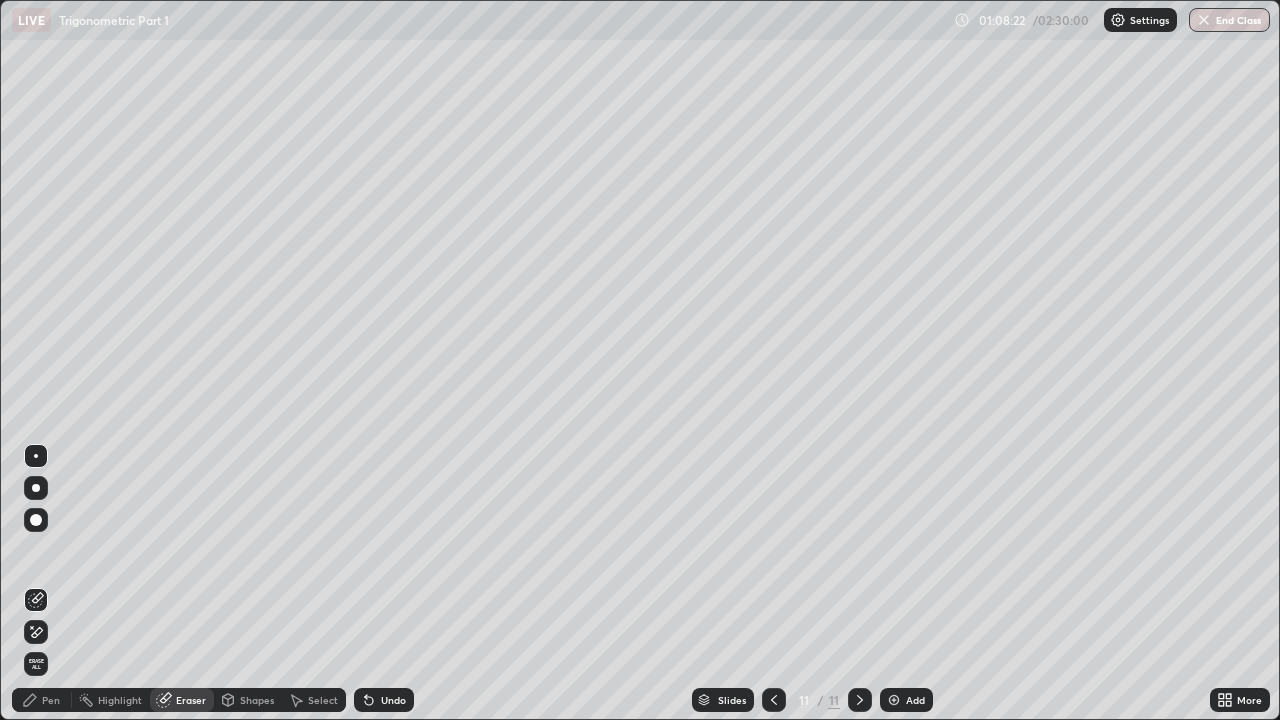 click on "Pen" at bounding box center [51, 700] 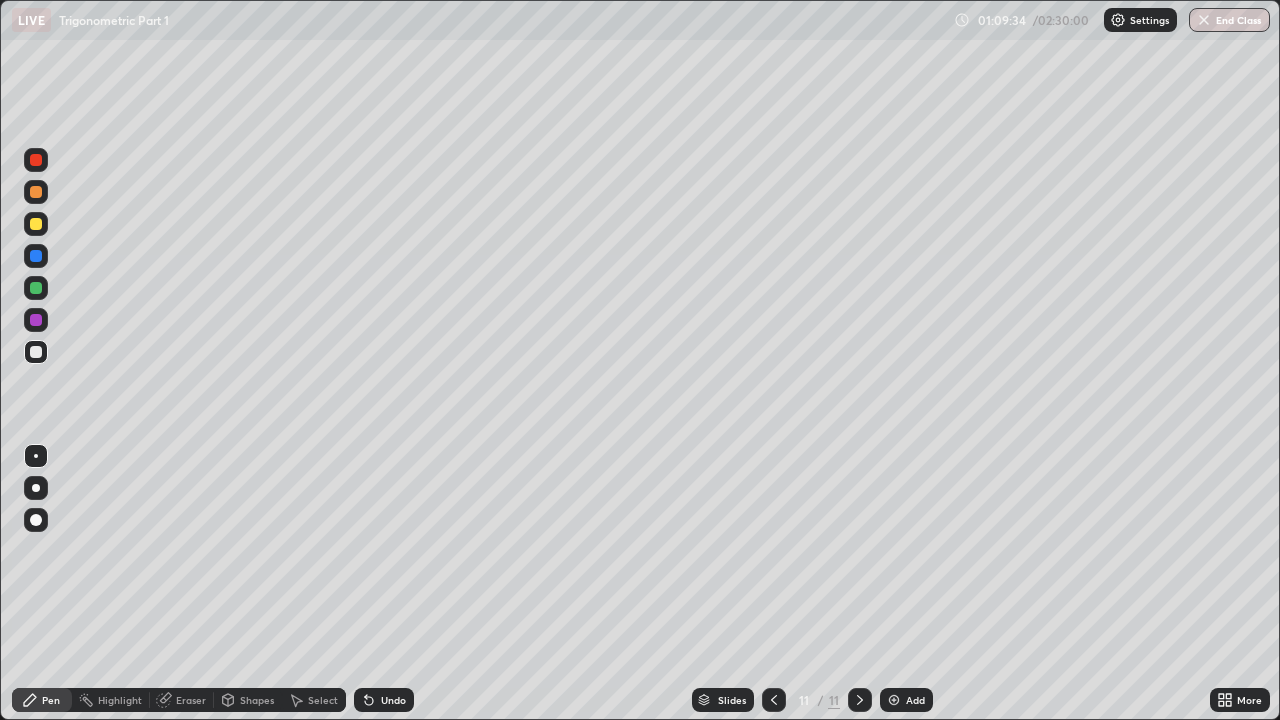 click on "Eraser" at bounding box center [191, 700] 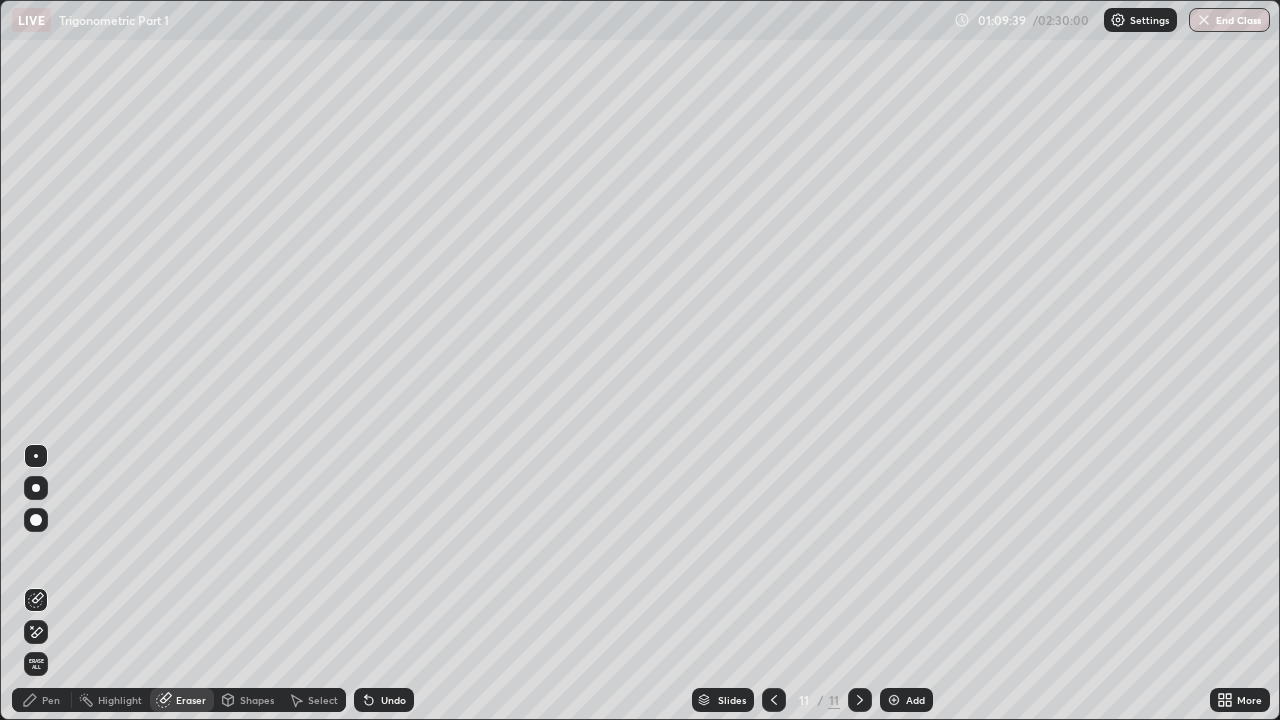 click on "Pen" at bounding box center [42, 700] 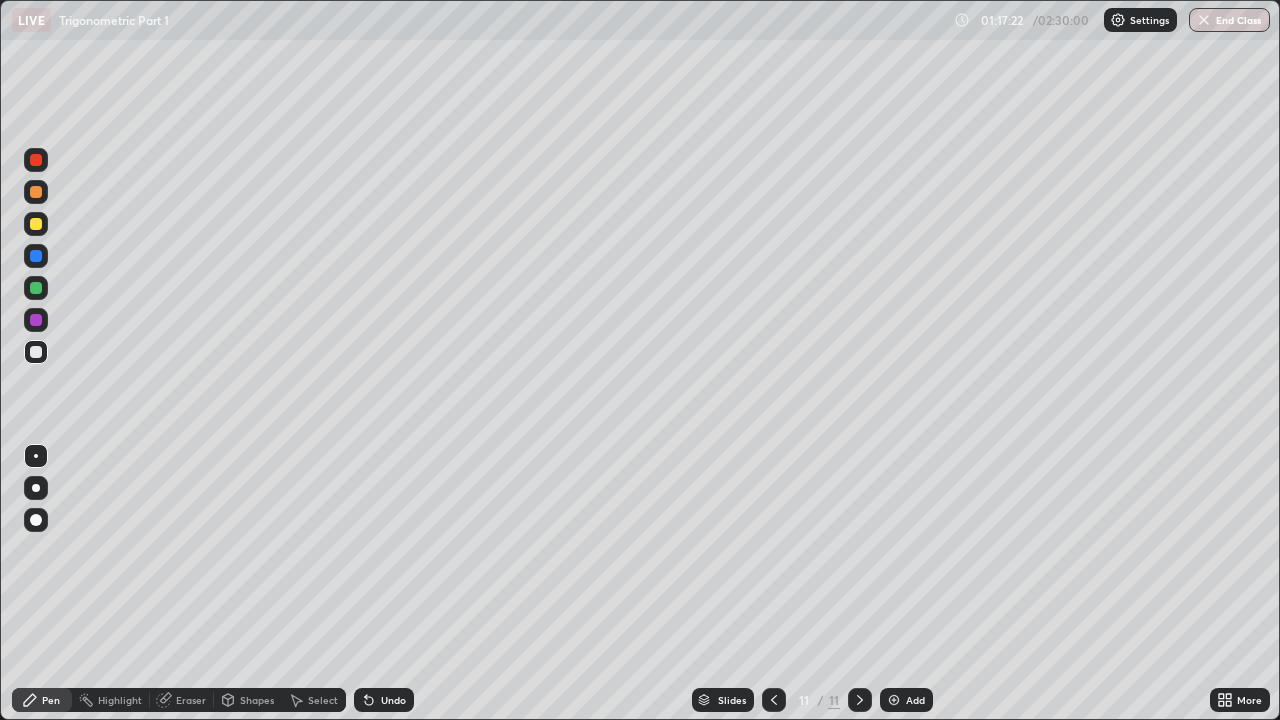 click at bounding box center (1118, 20) 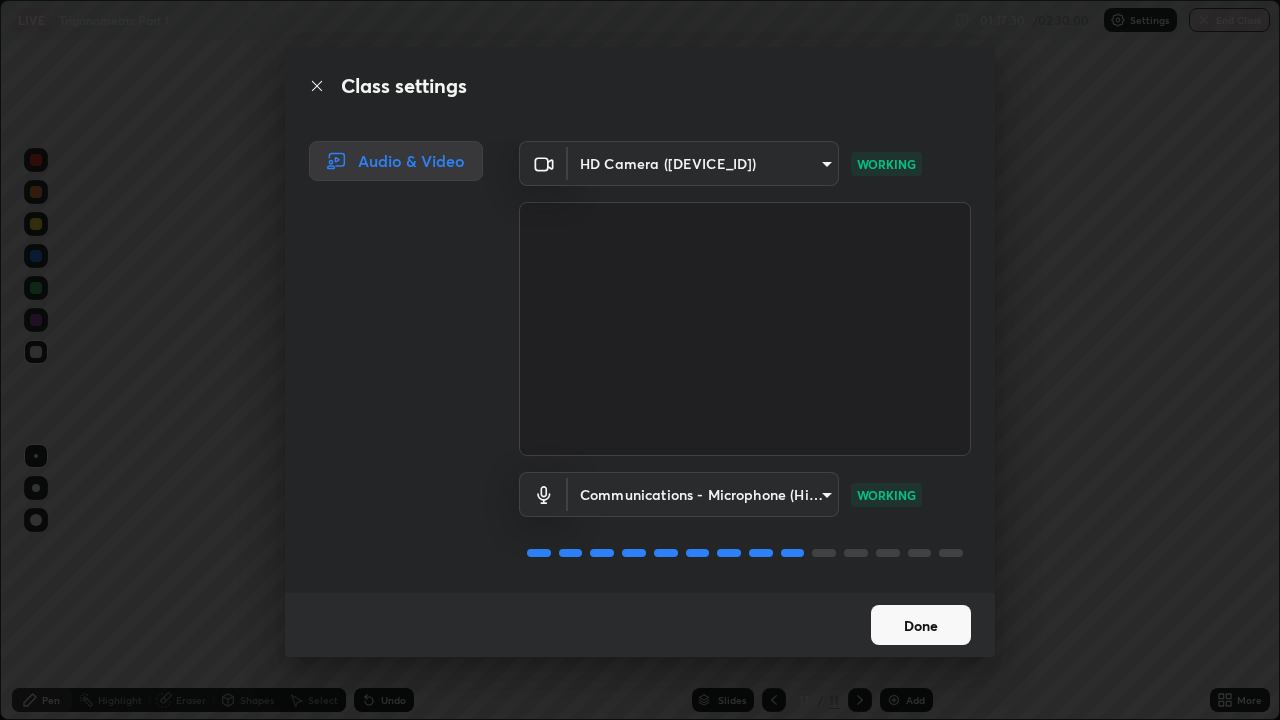 click on "Class settings Audio & Video HD Camera ([DEVICE_ID]) [HASH] WORKING Communications - Microphone (High Definition Audio Device) communications WORKING Done" at bounding box center (640, 360) 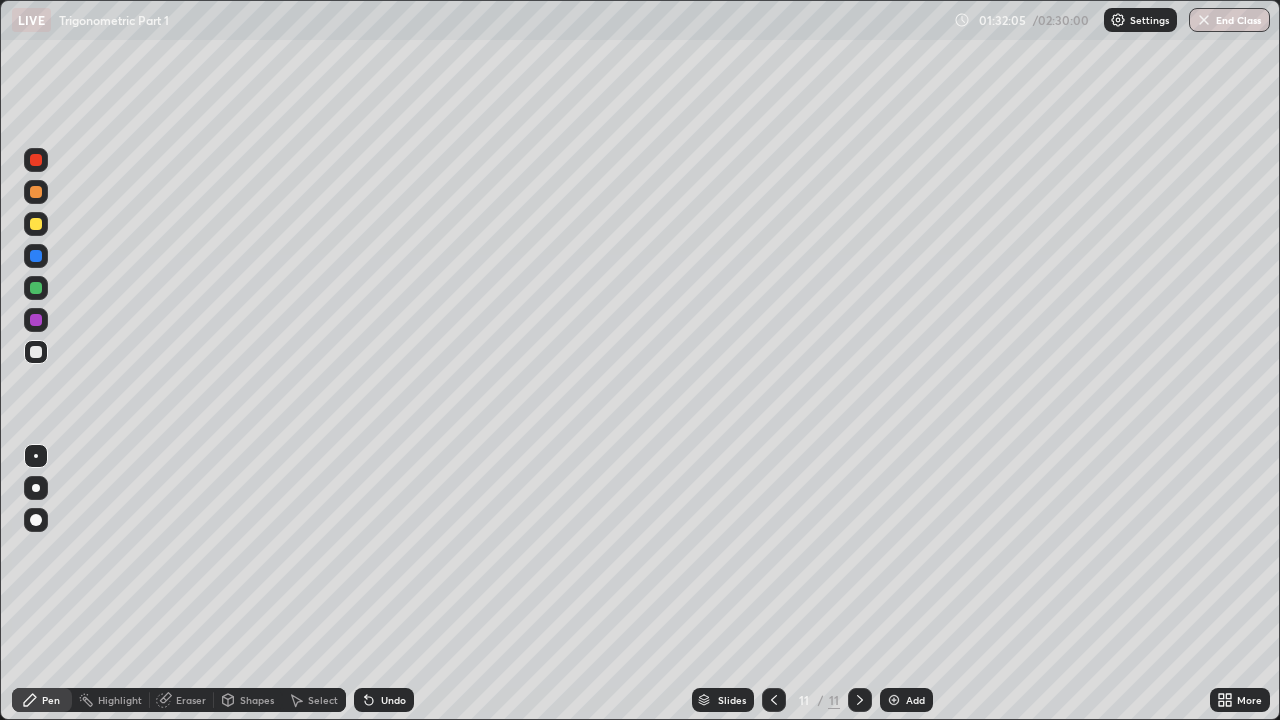 click 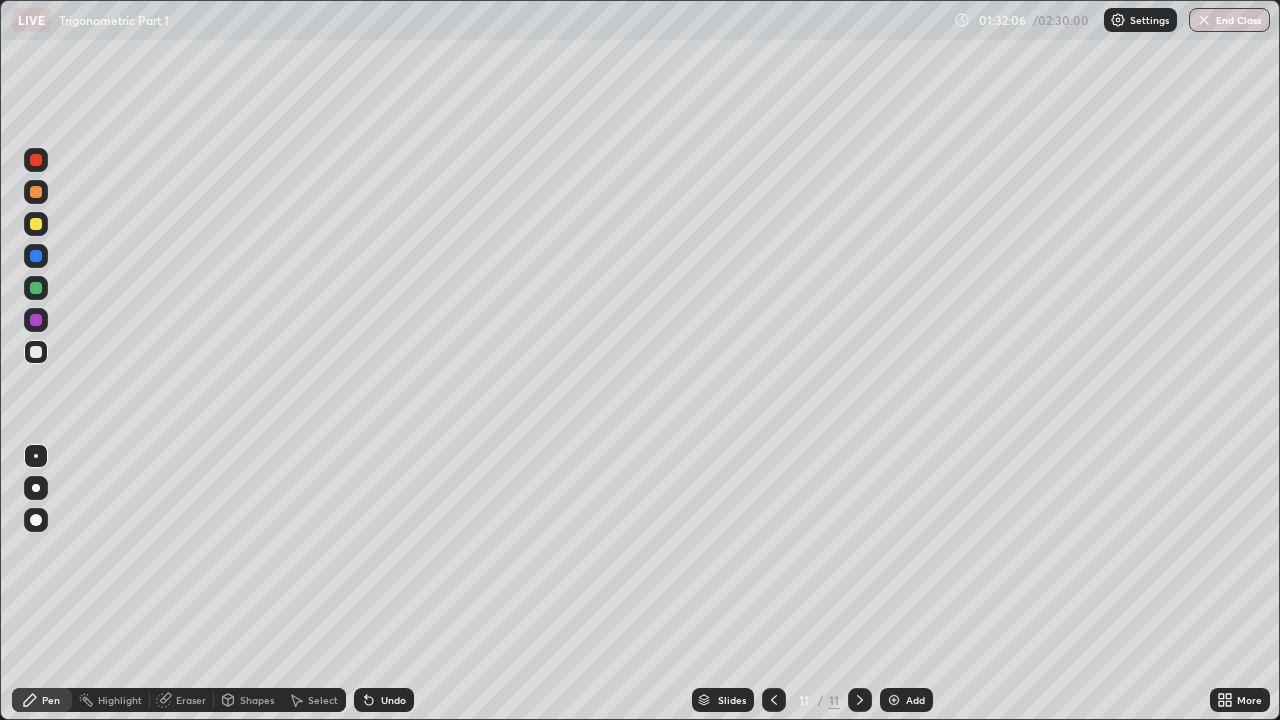 click at bounding box center (894, 700) 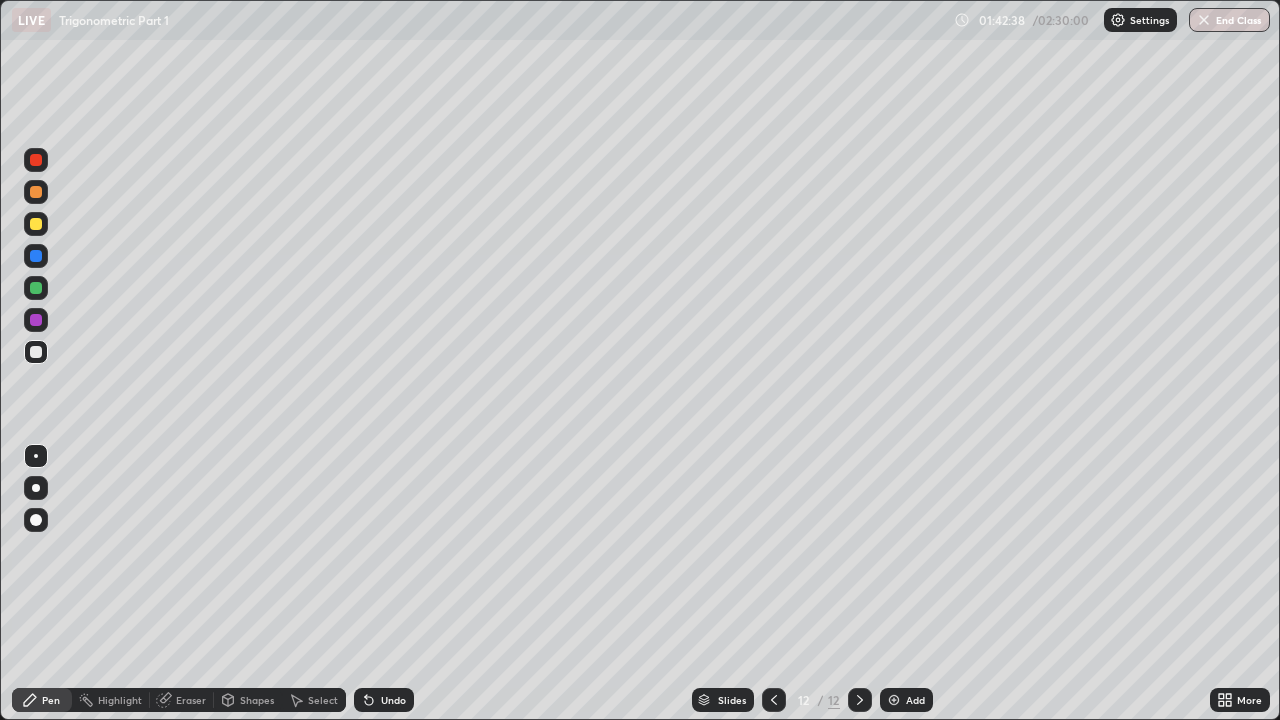 click 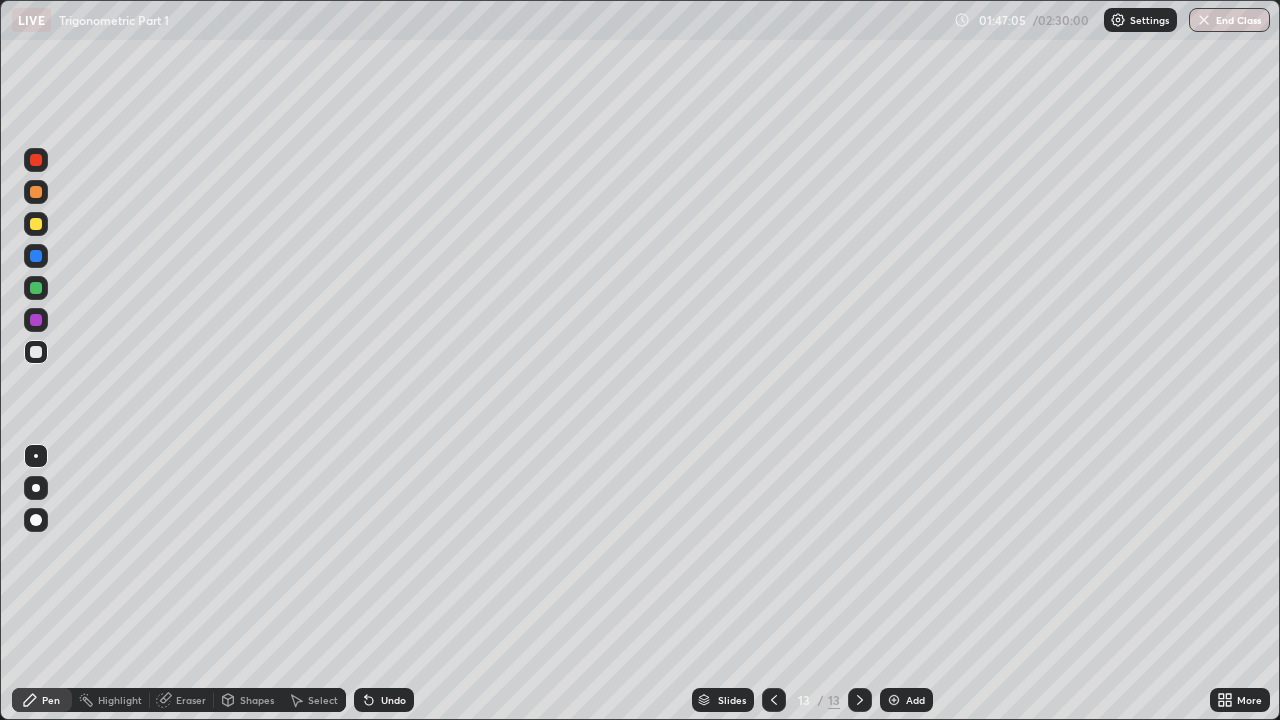 click on "Eraser" at bounding box center (191, 700) 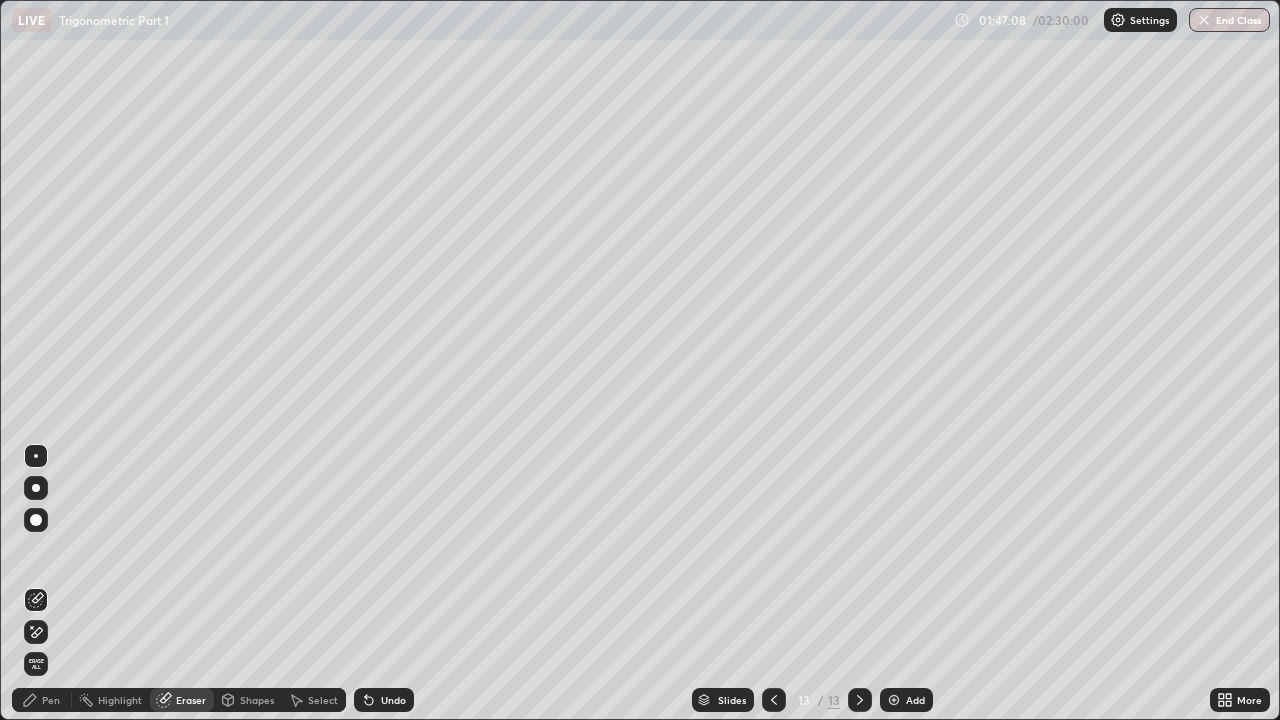 click 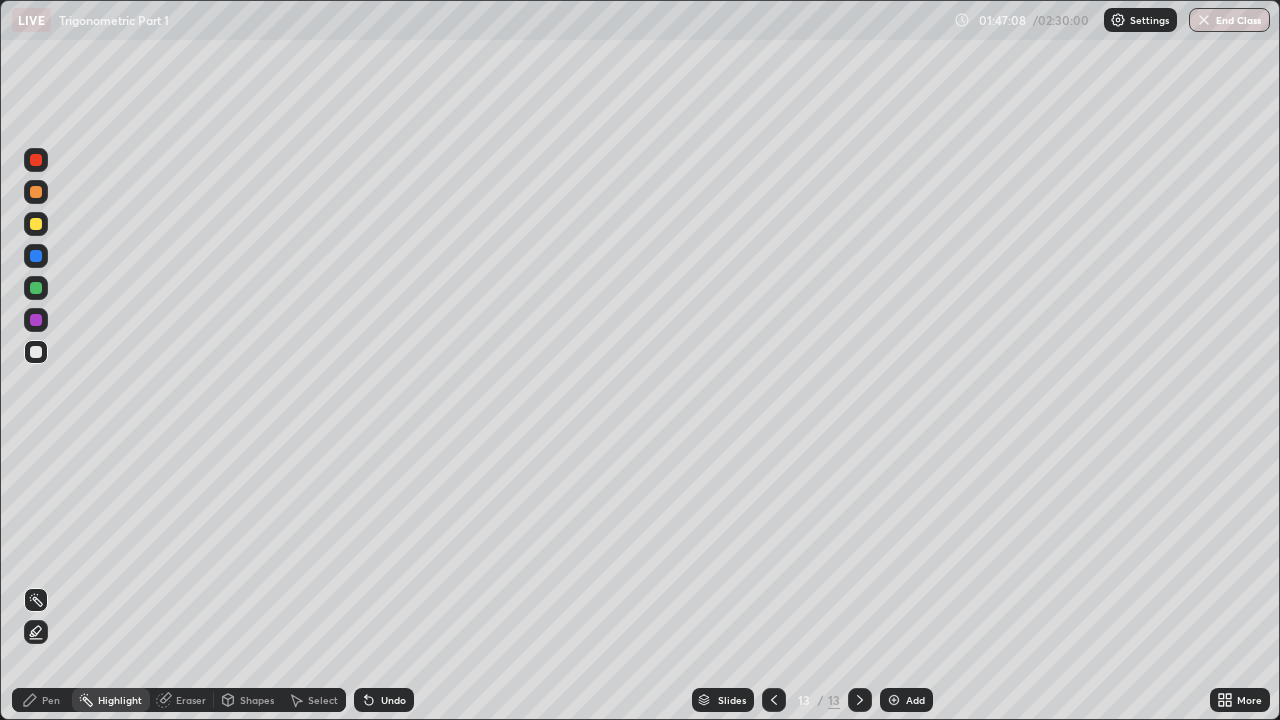 click on "Pen" at bounding box center (51, 700) 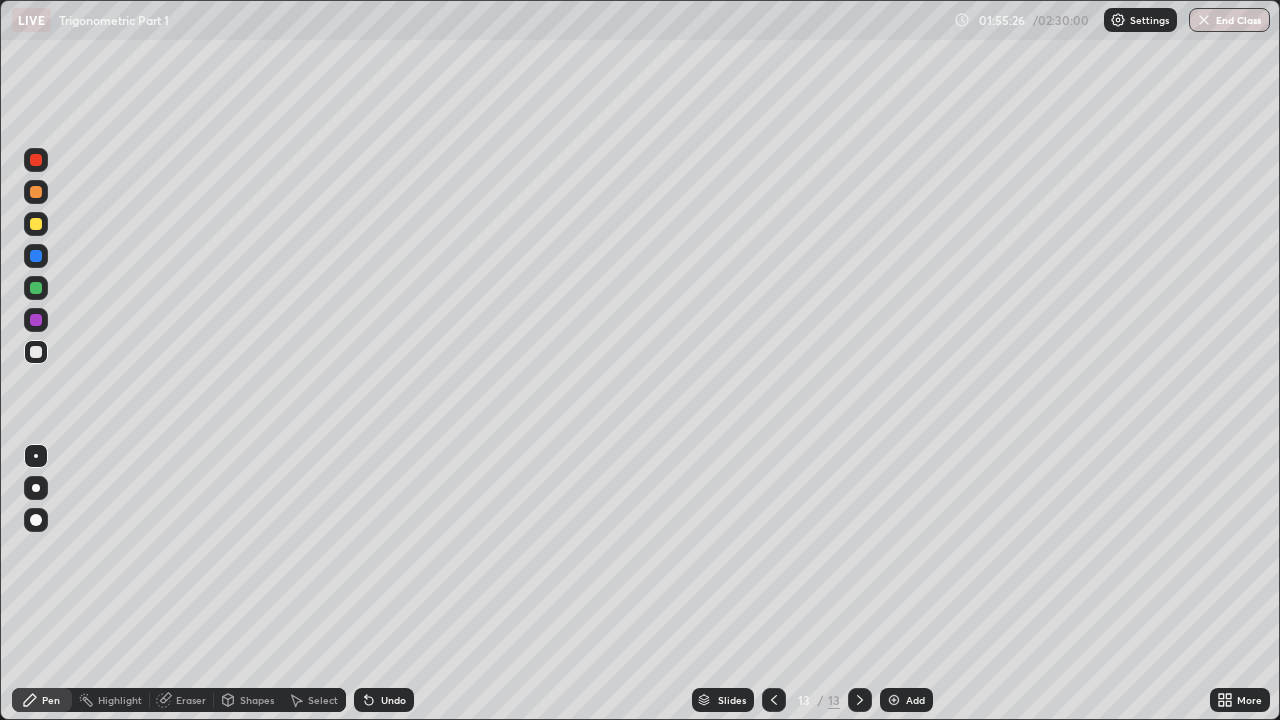 click on "Eraser" at bounding box center (191, 700) 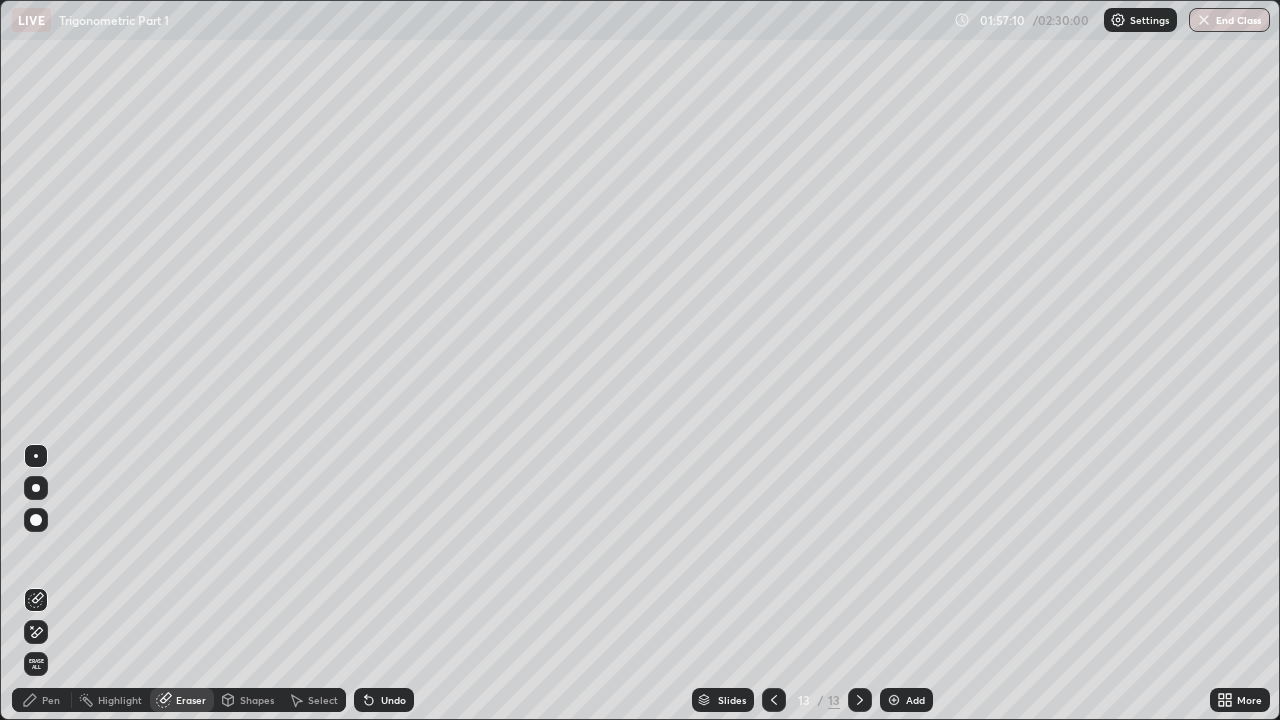 click at bounding box center (894, 700) 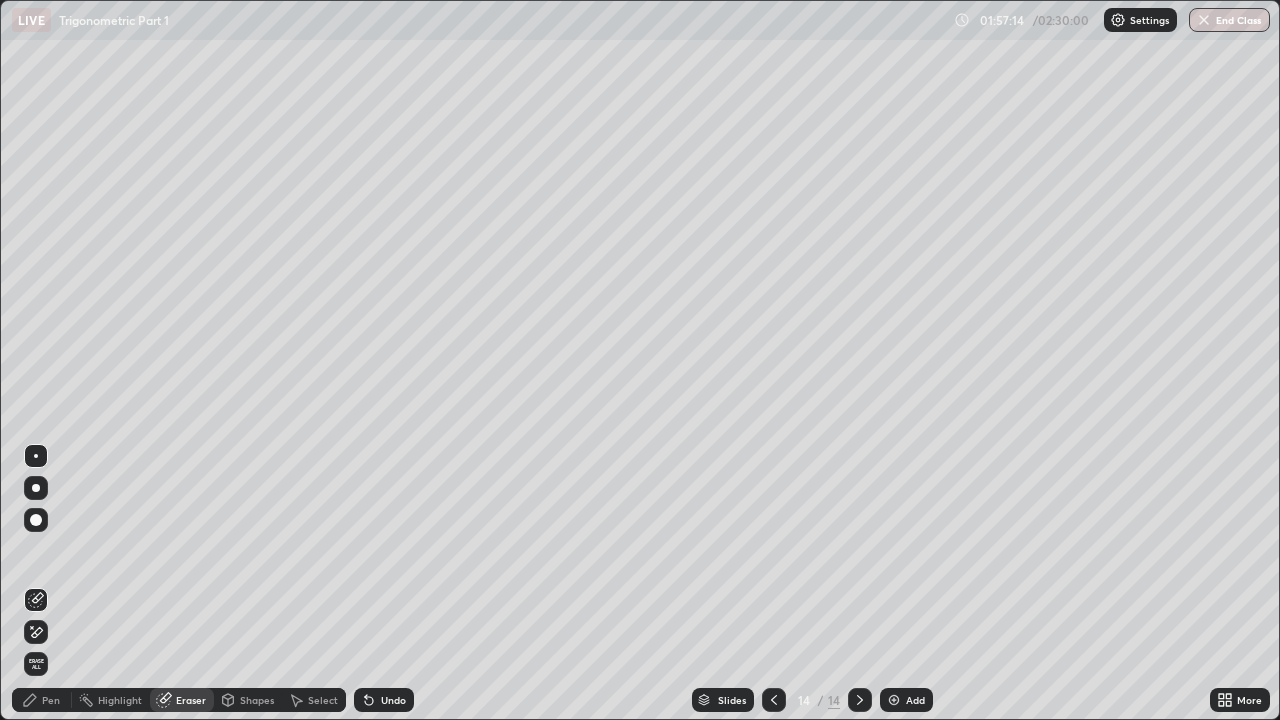 click 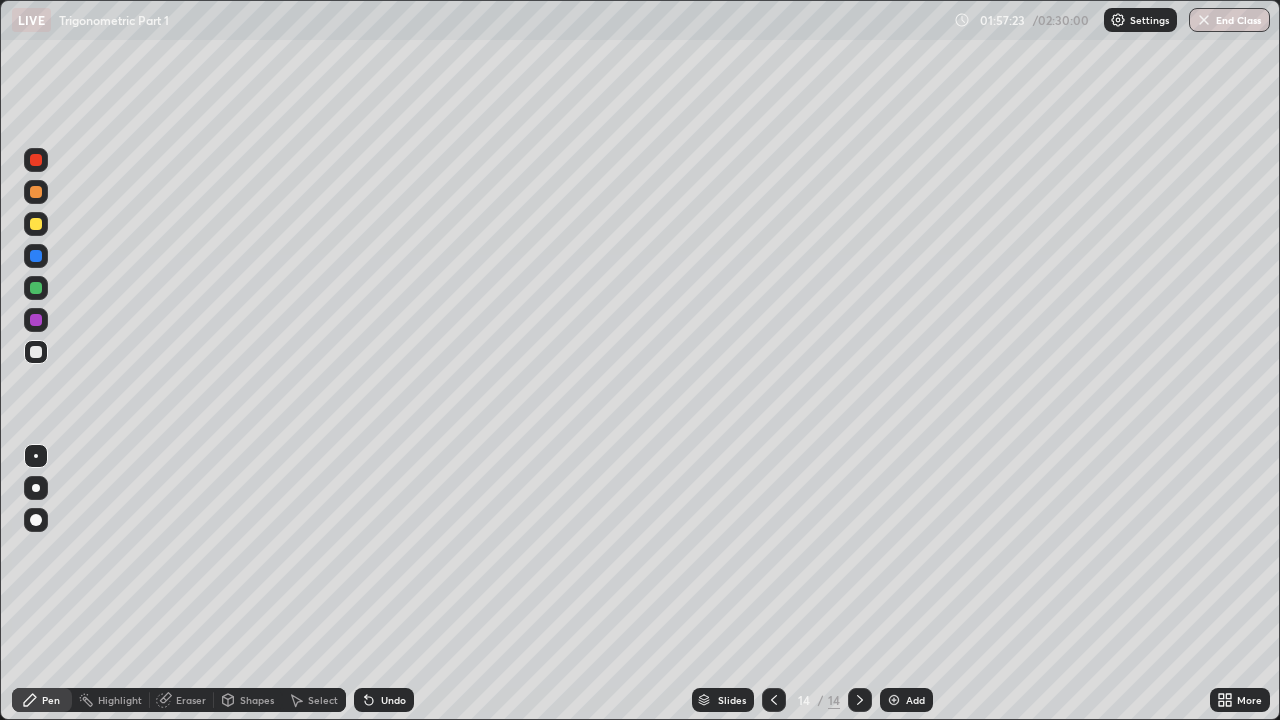 click 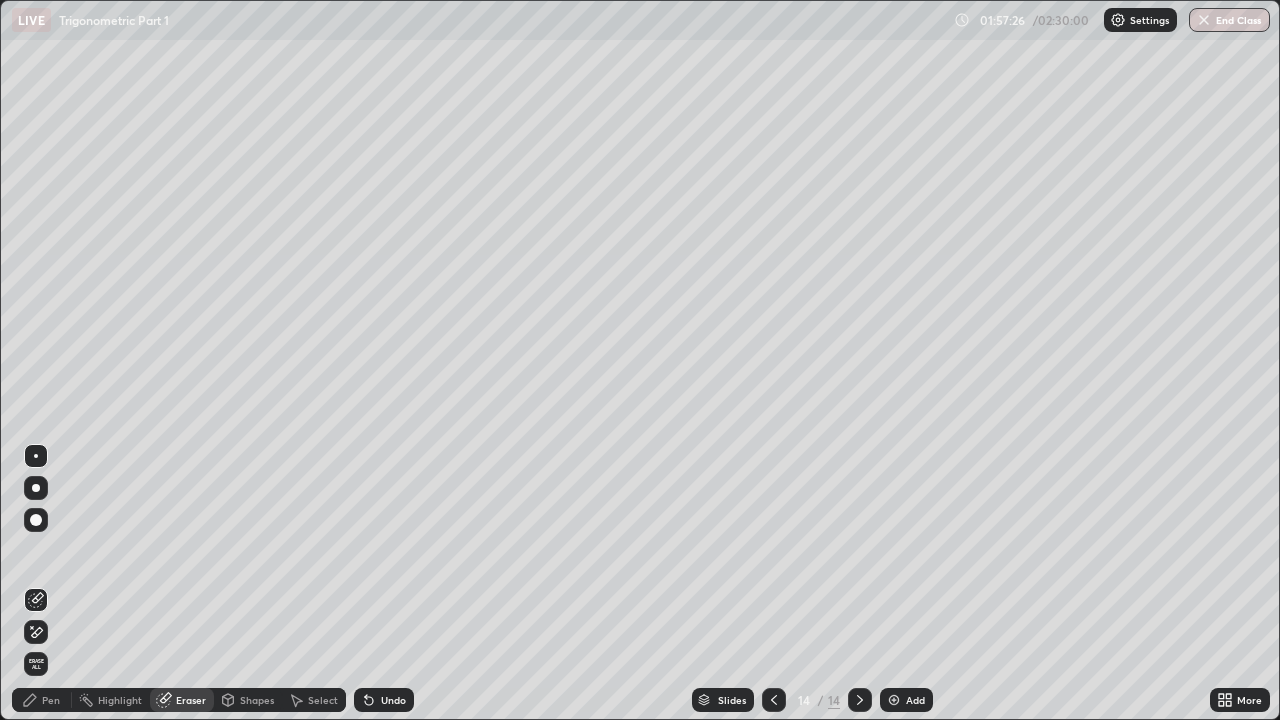 click on "Pen" at bounding box center (51, 700) 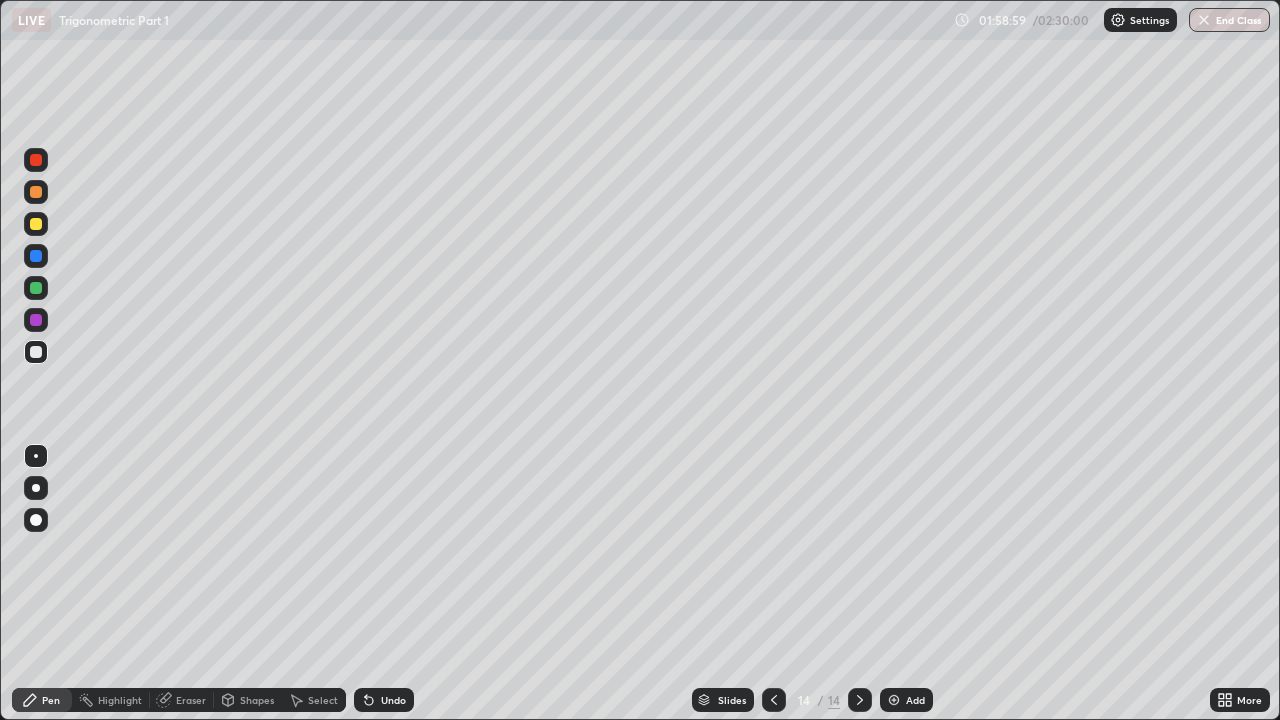 click on "Eraser" at bounding box center [191, 700] 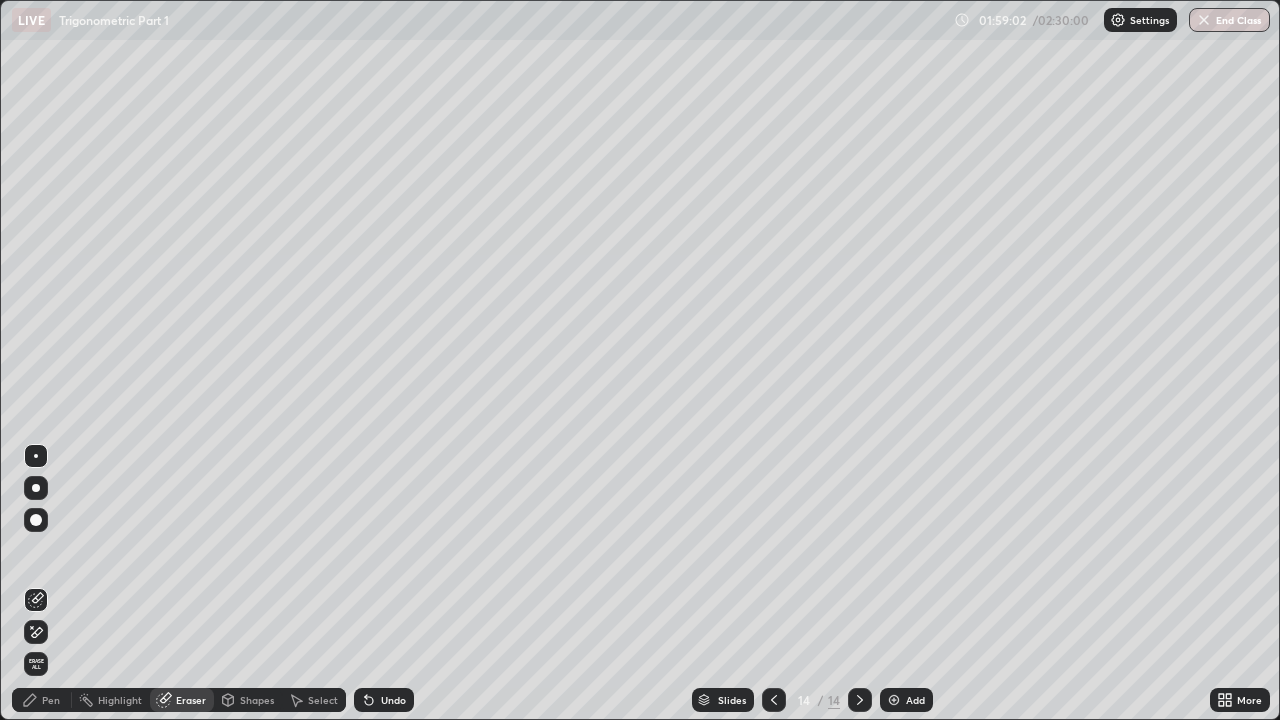 click 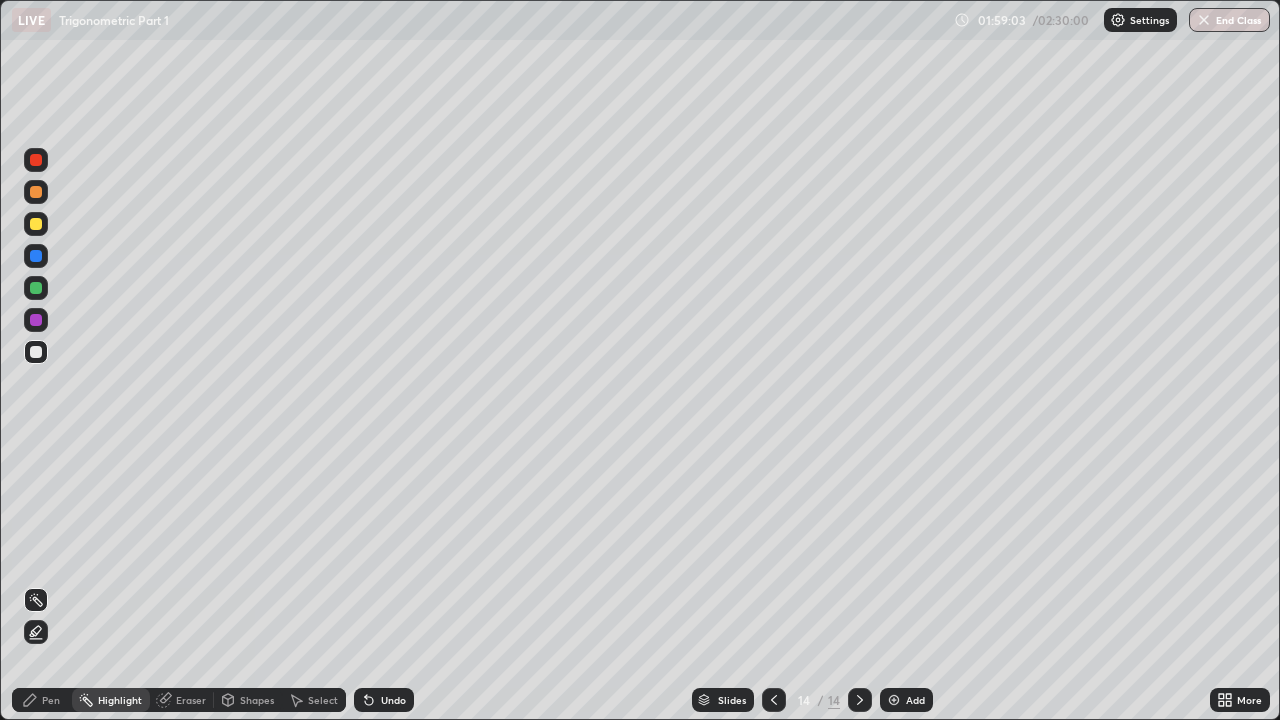 click on "Pen" at bounding box center [51, 700] 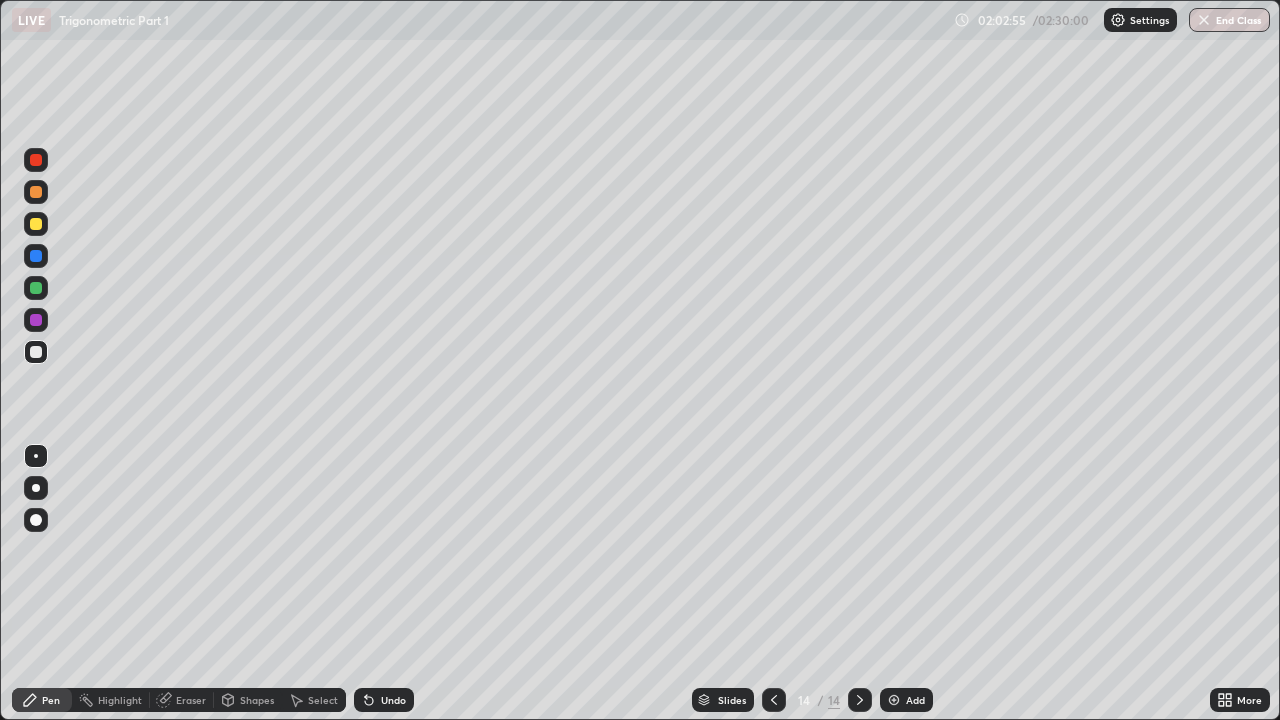 click at bounding box center [894, 700] 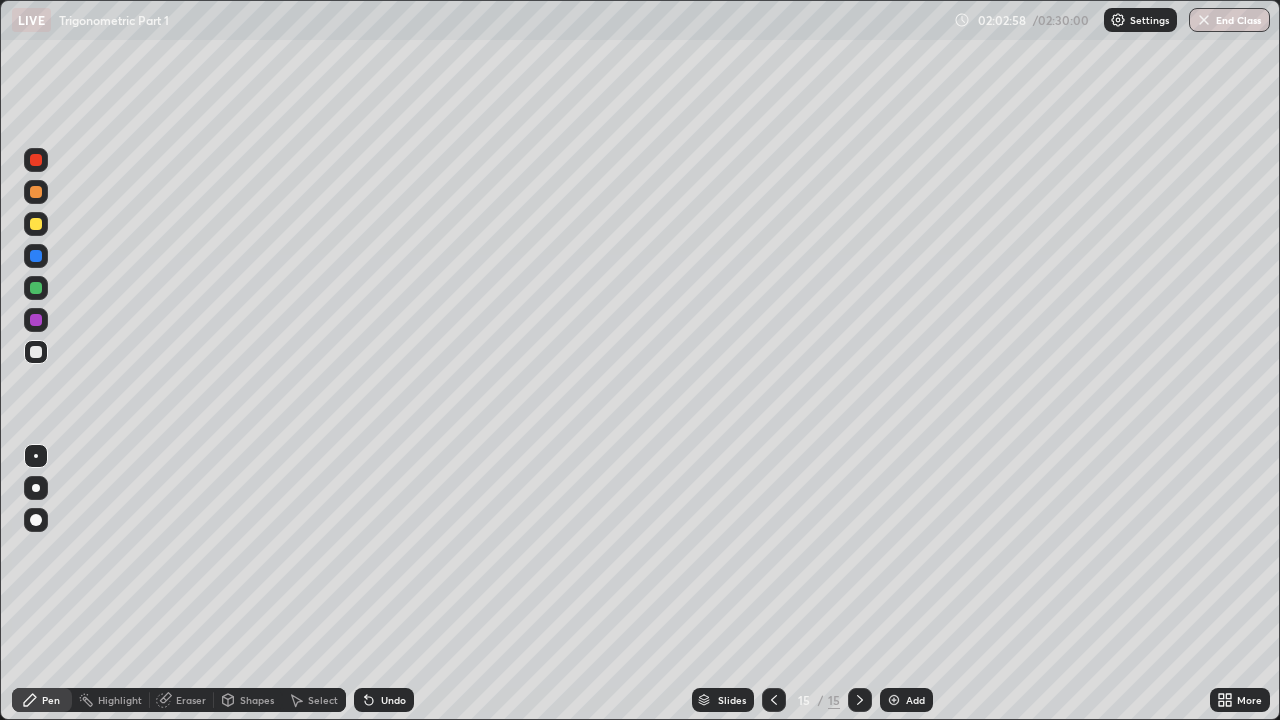 click 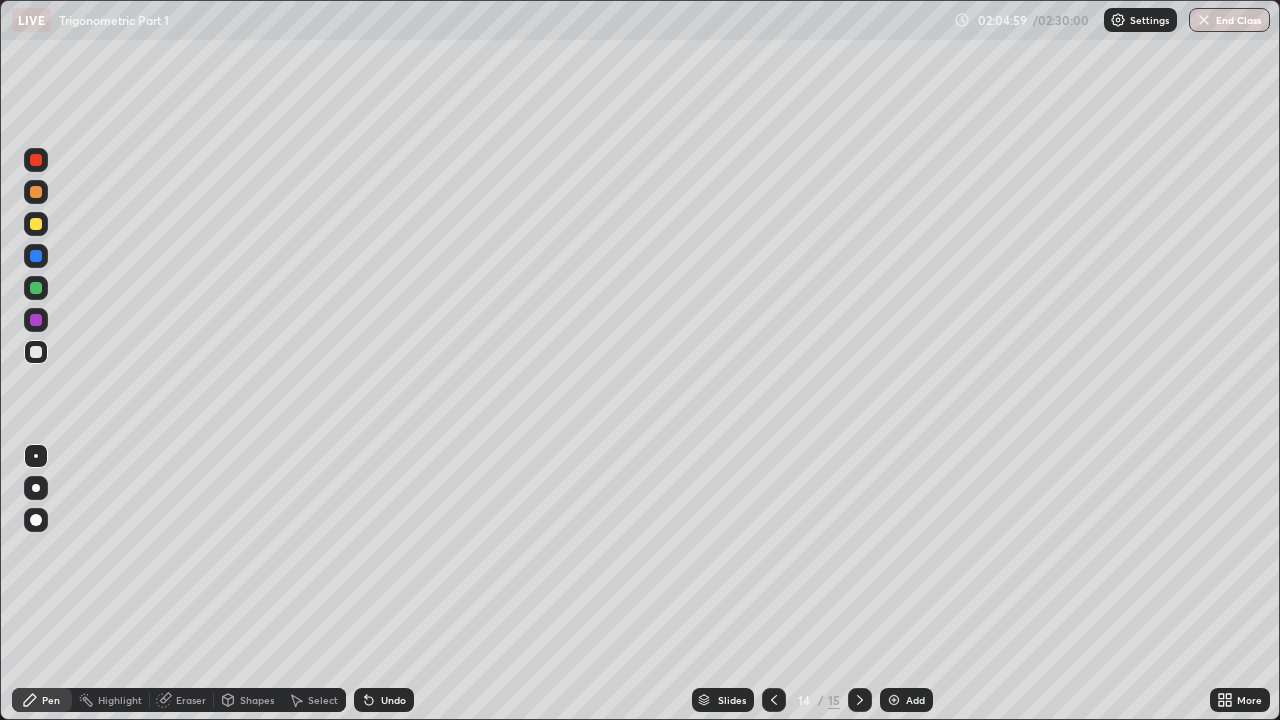 click 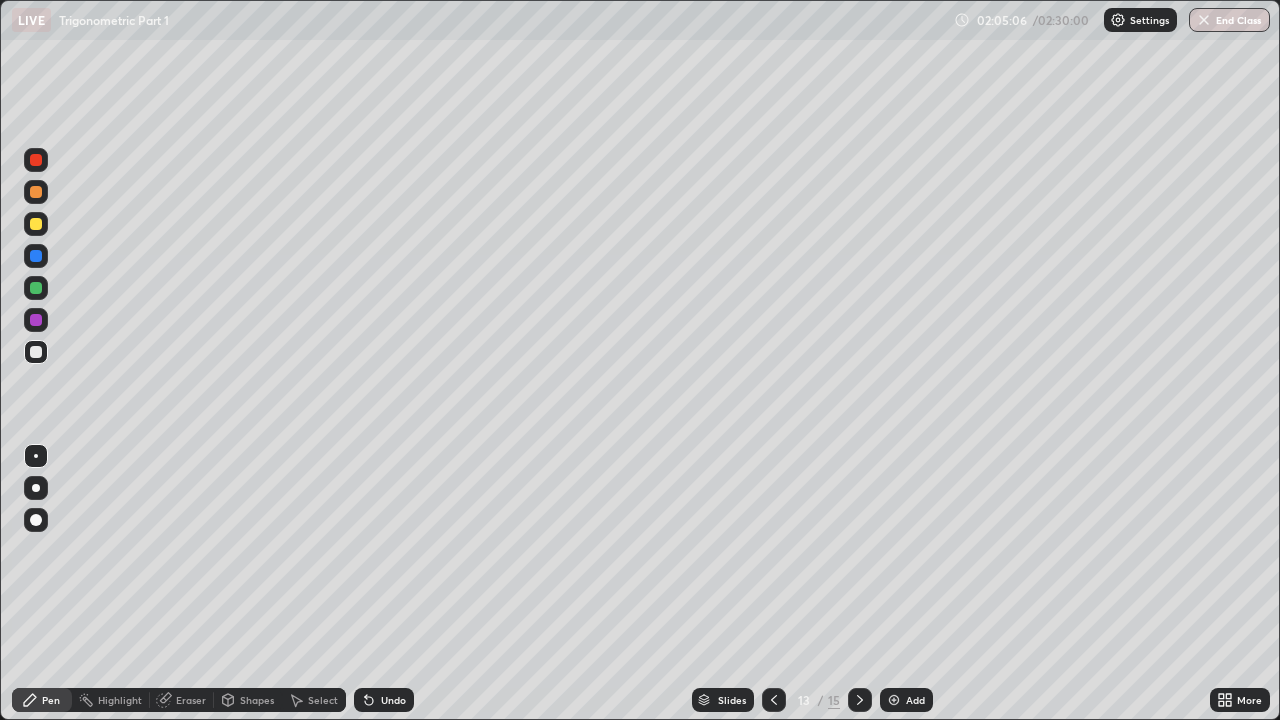 click 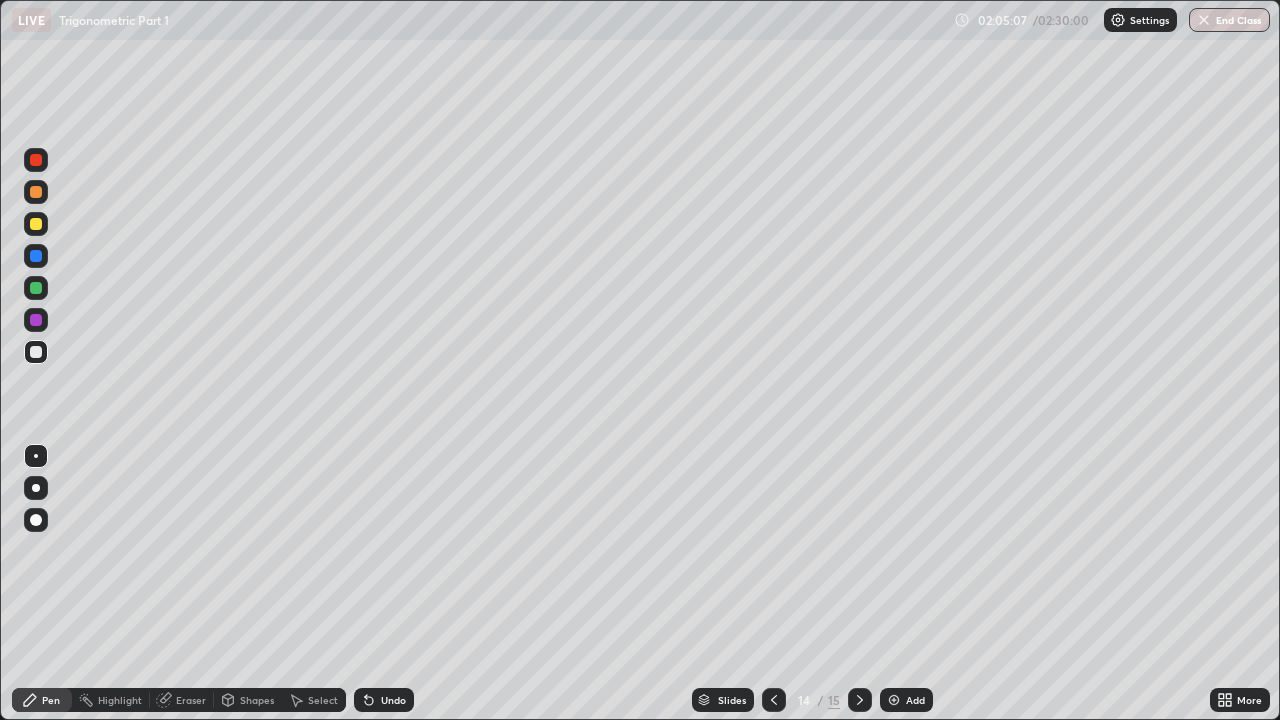 click at bounding box center [774, 700] 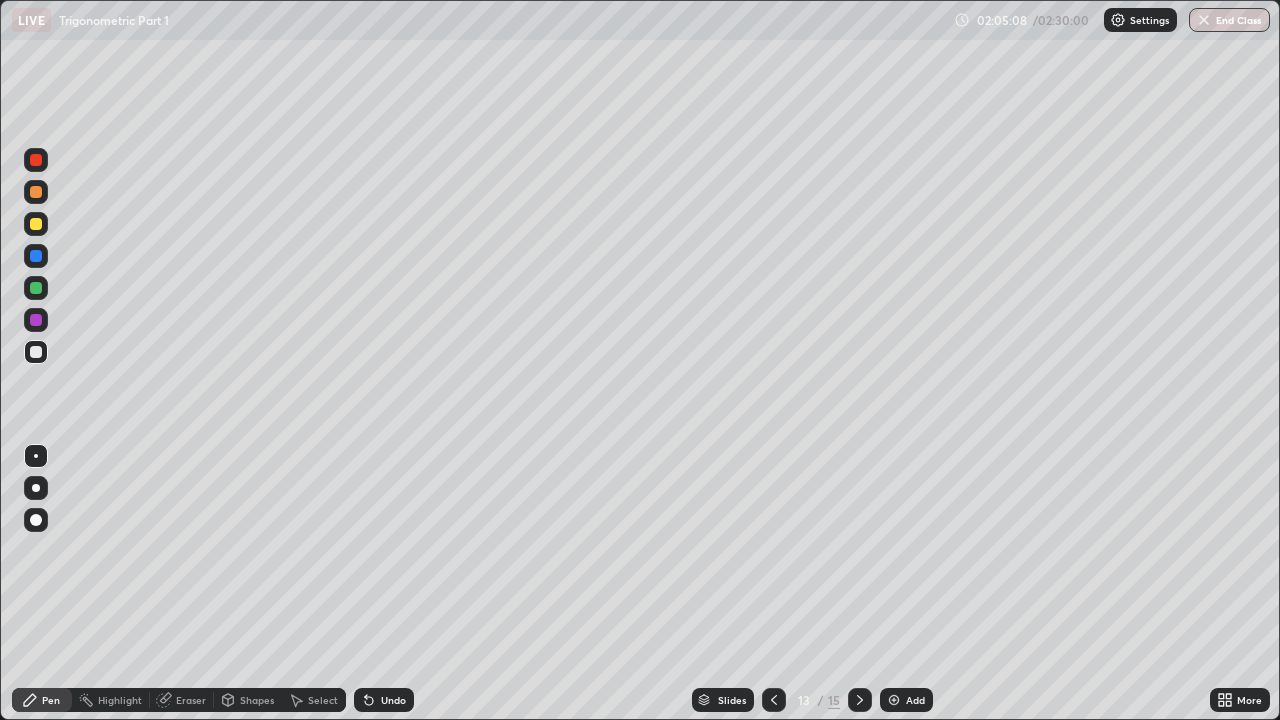 click 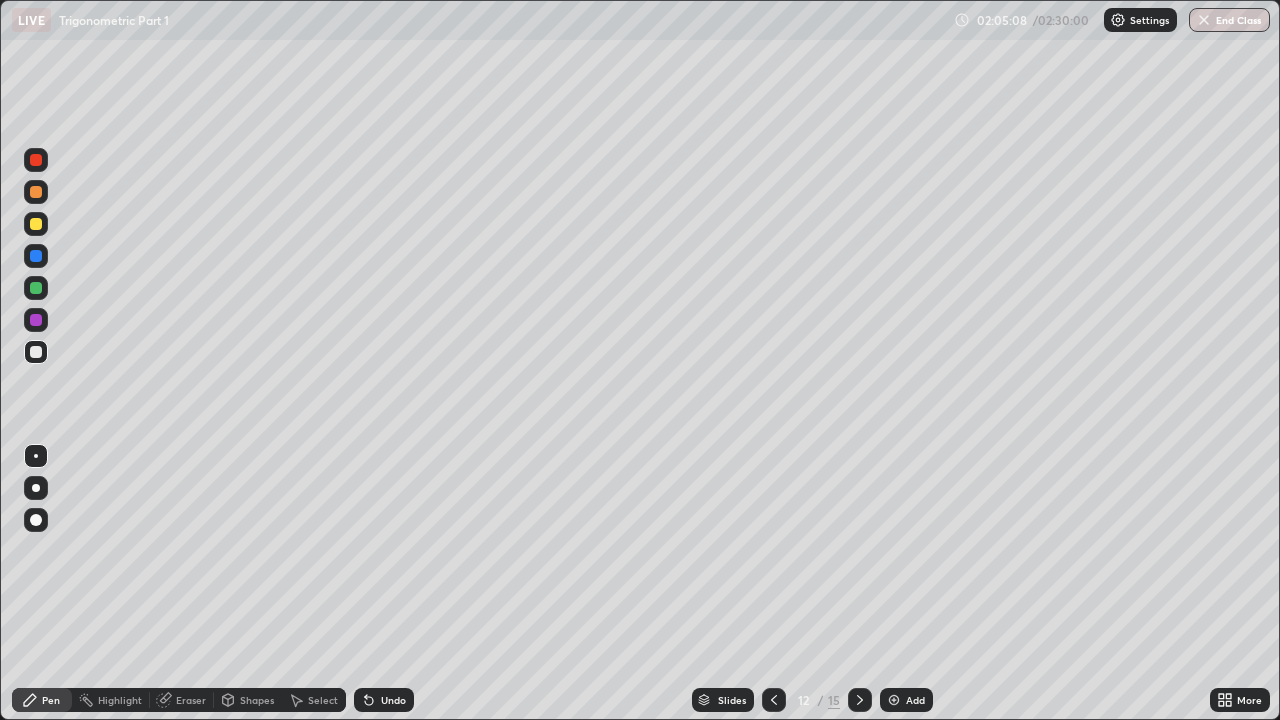 click 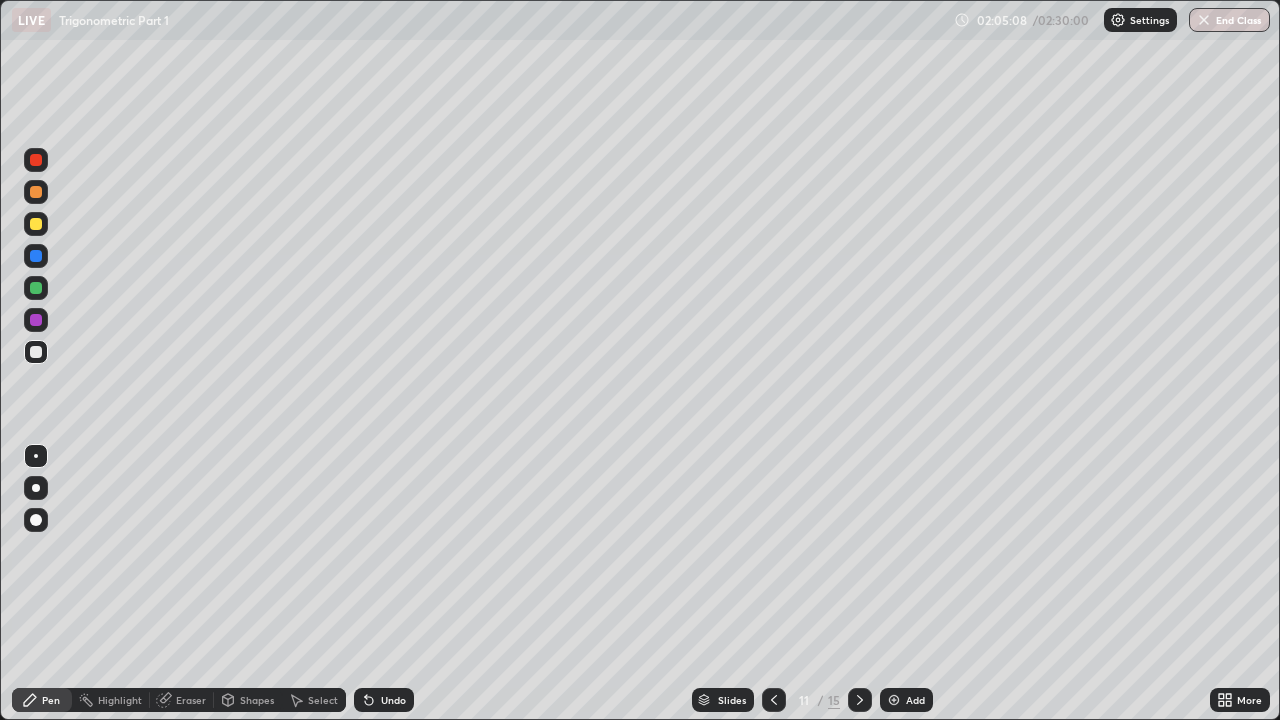 click 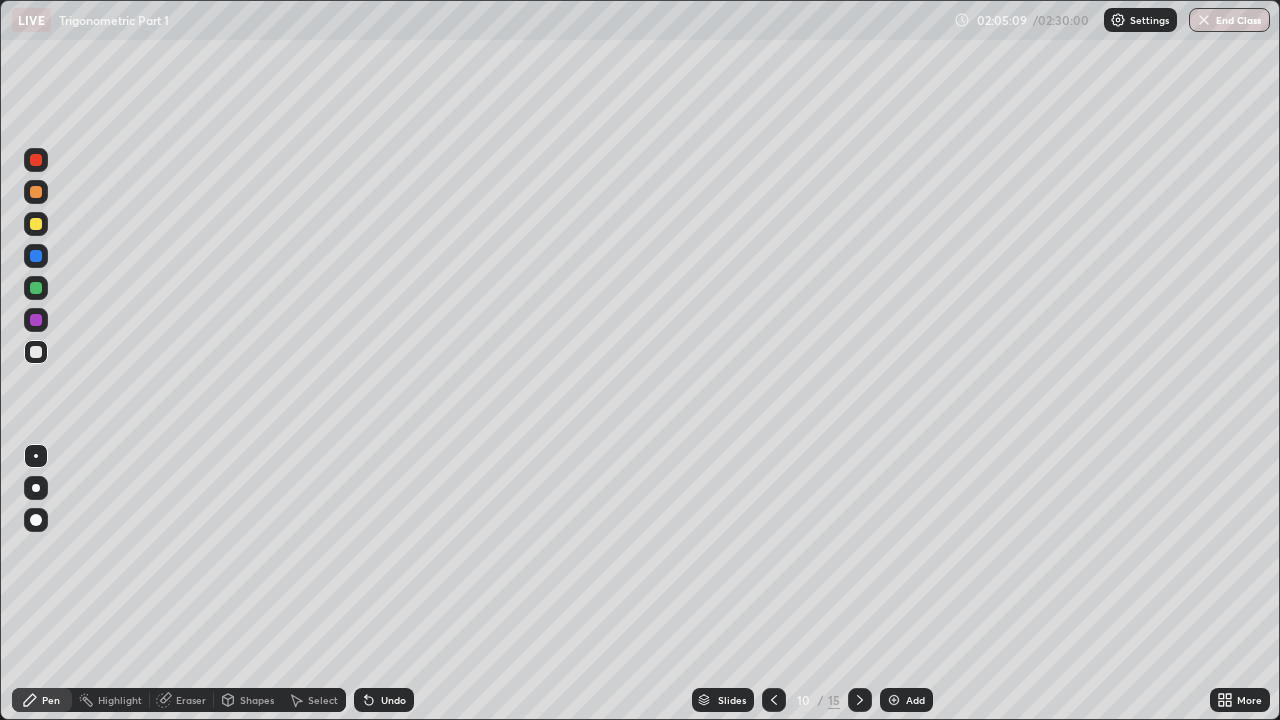 click 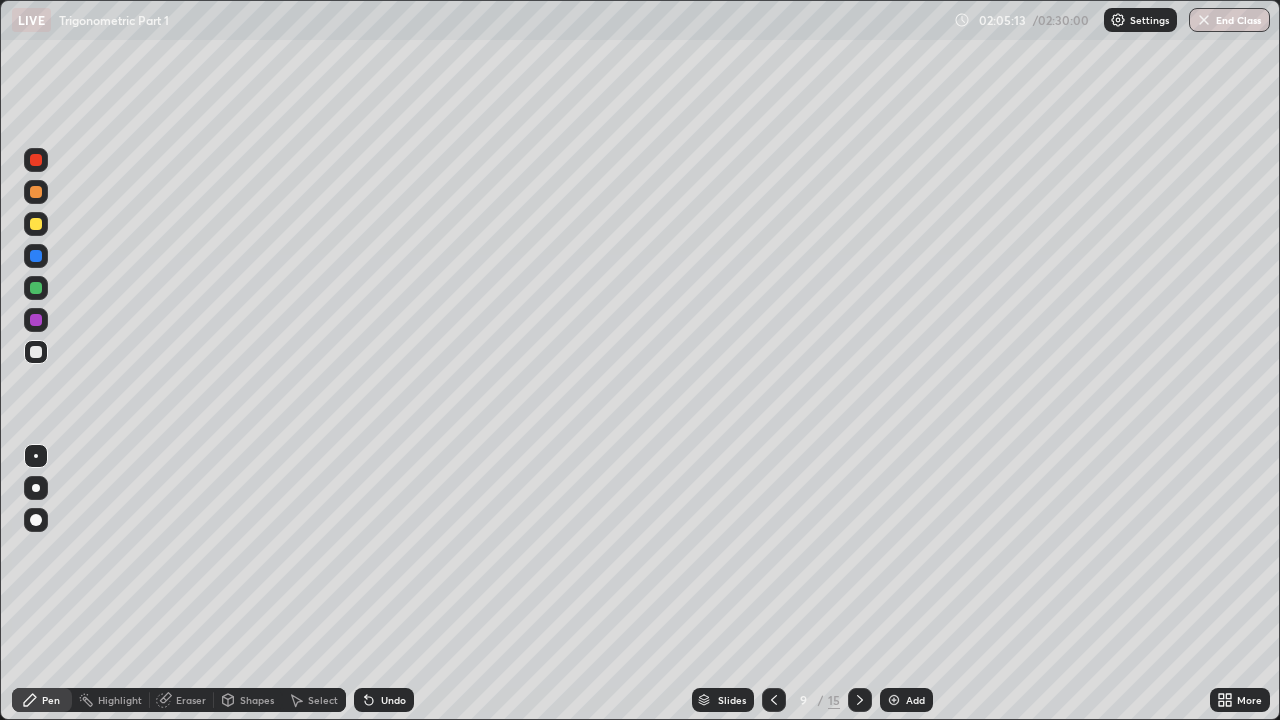 click 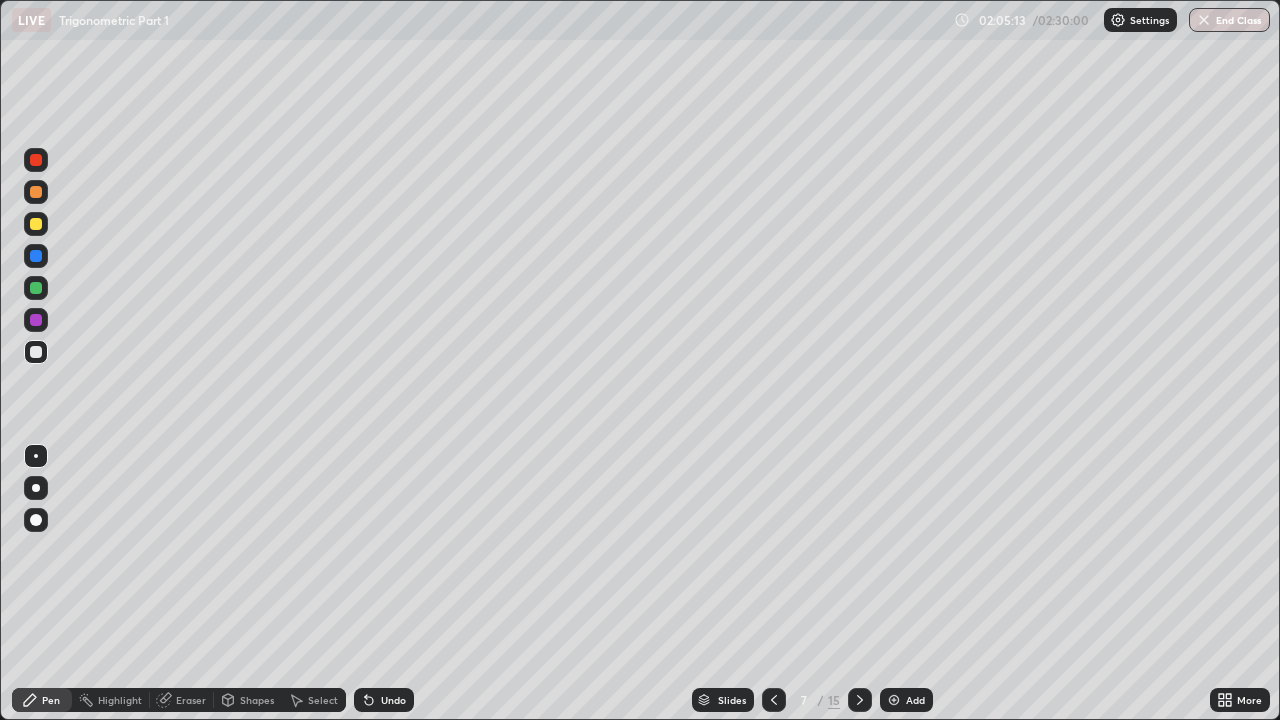 click 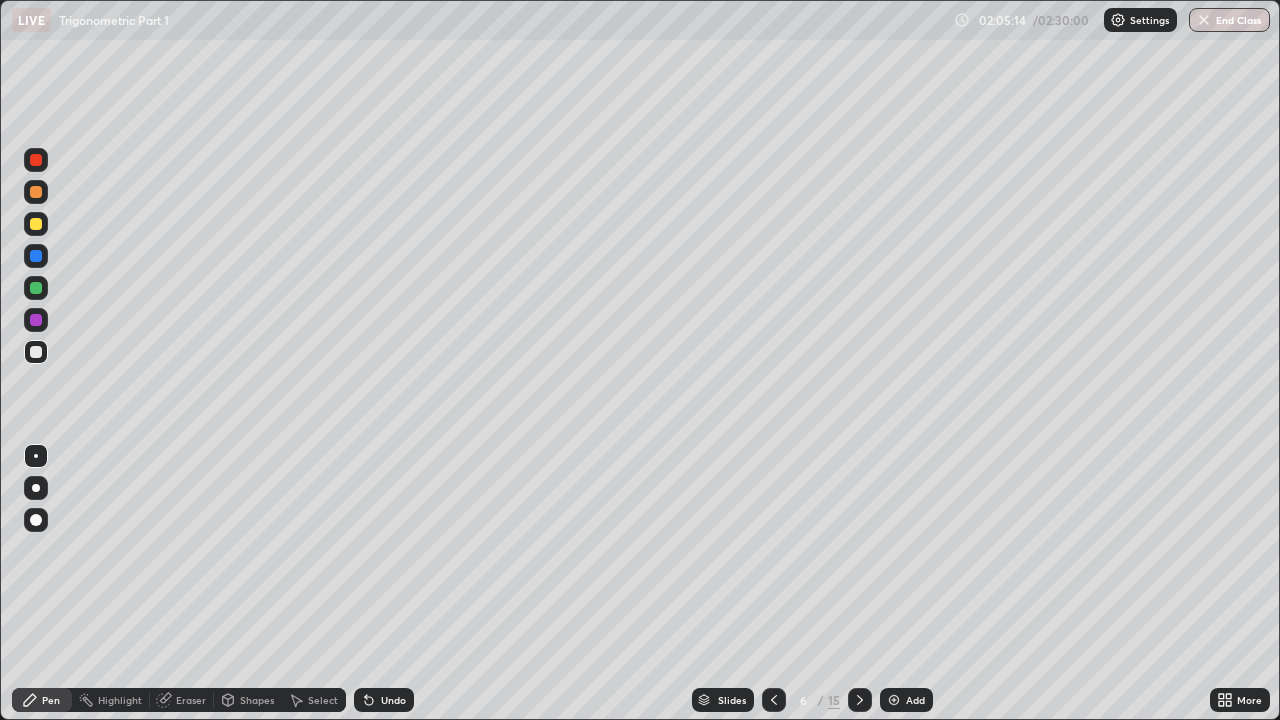 click 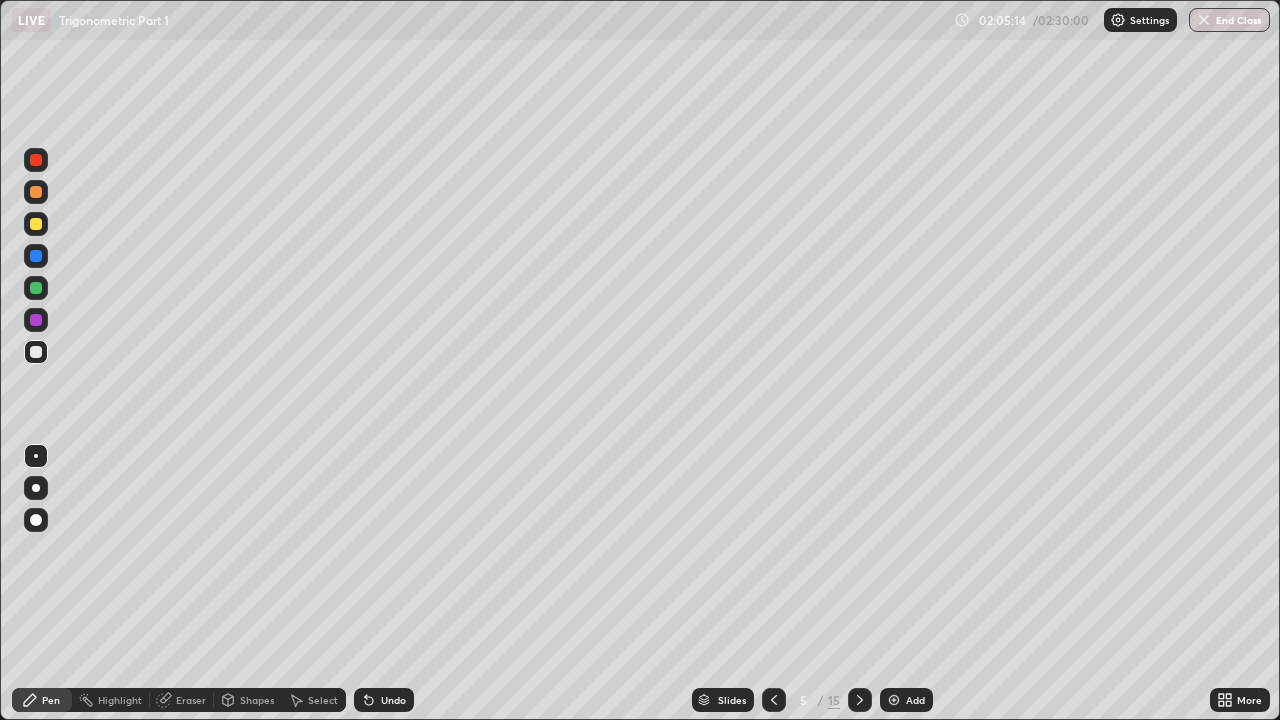 click 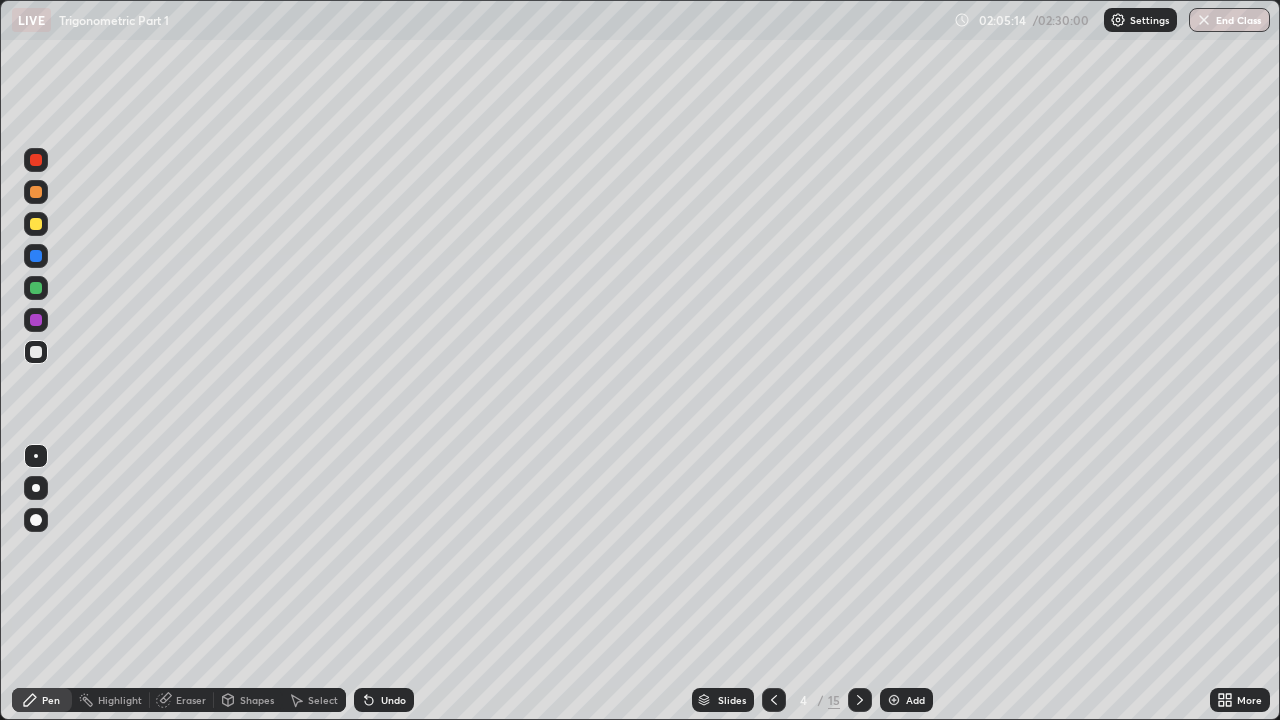 click 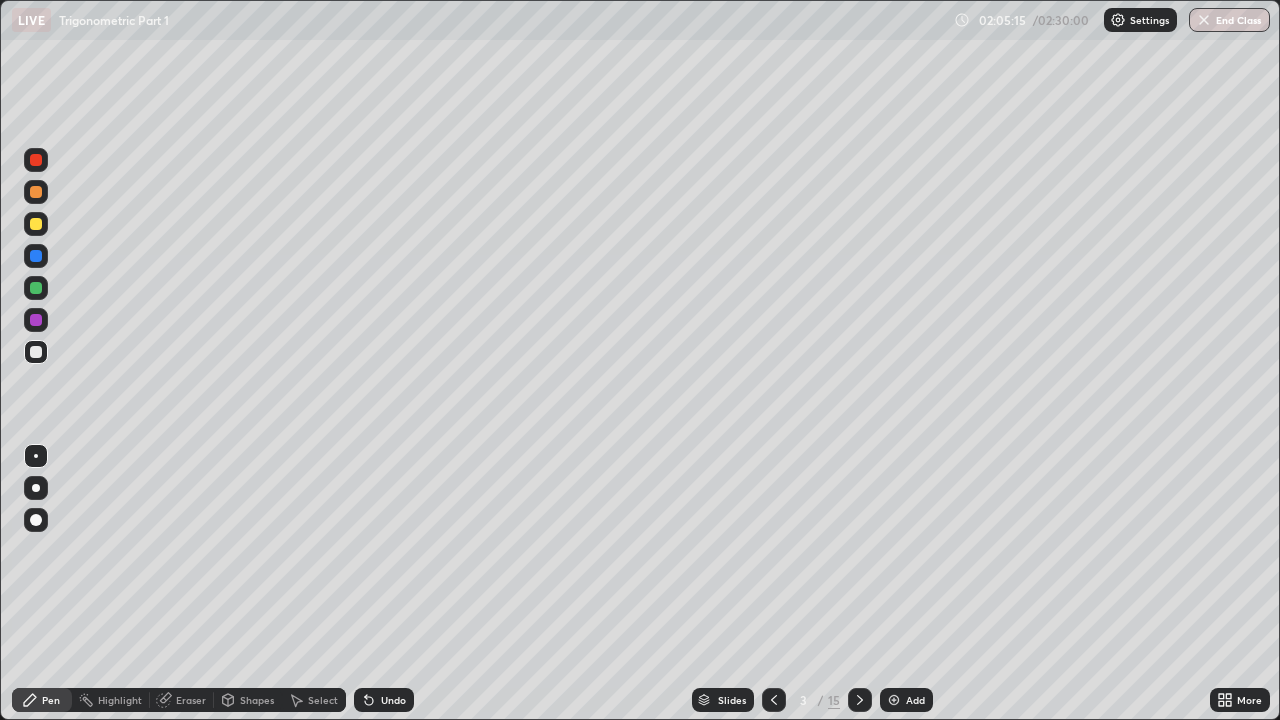 click 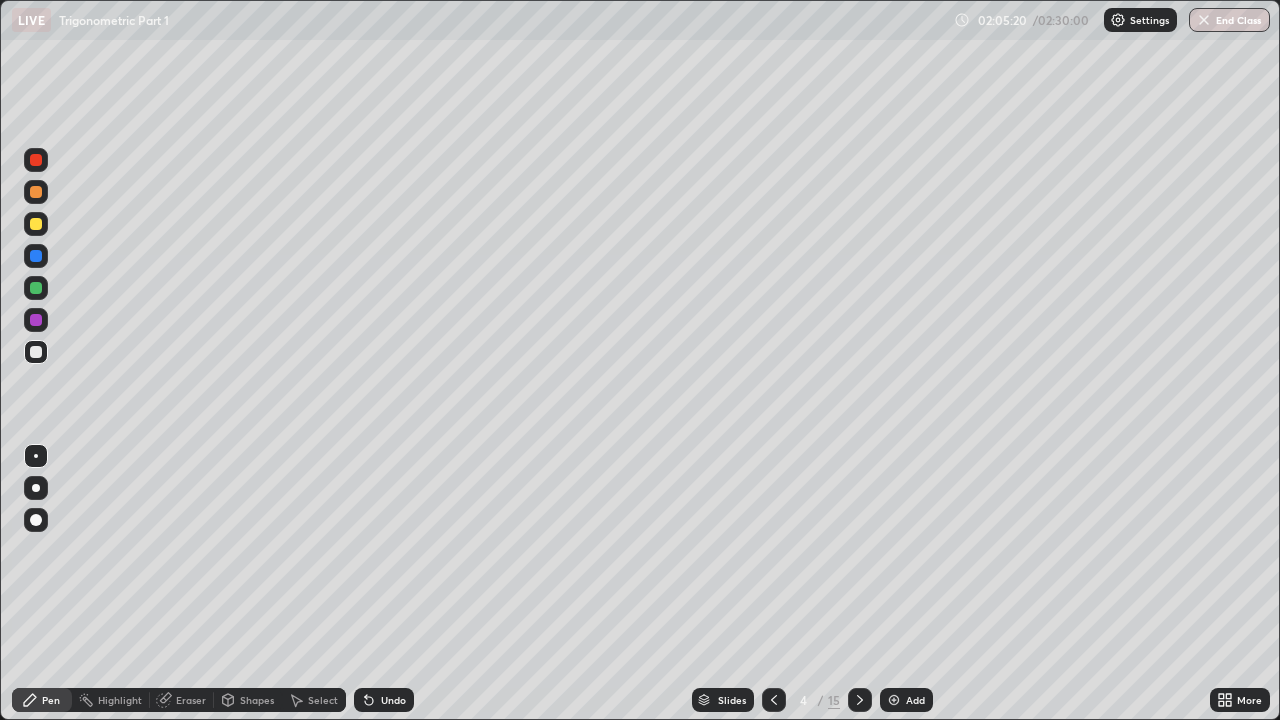click 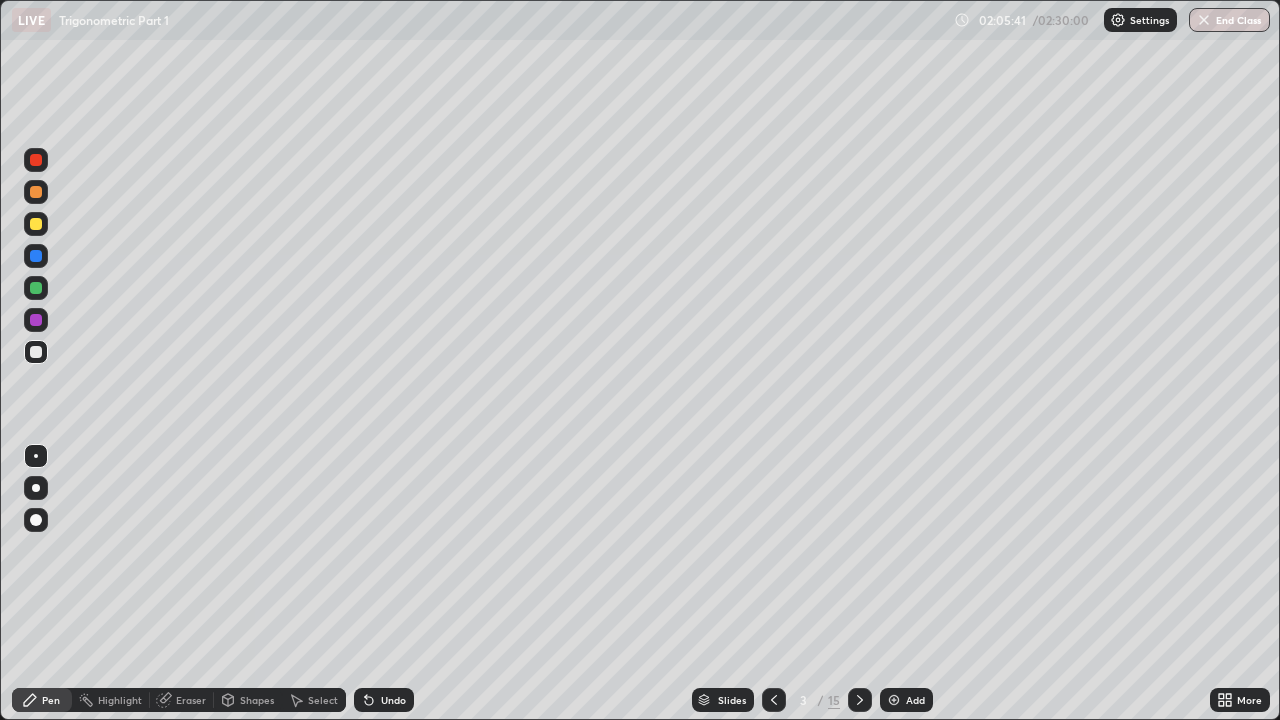 click 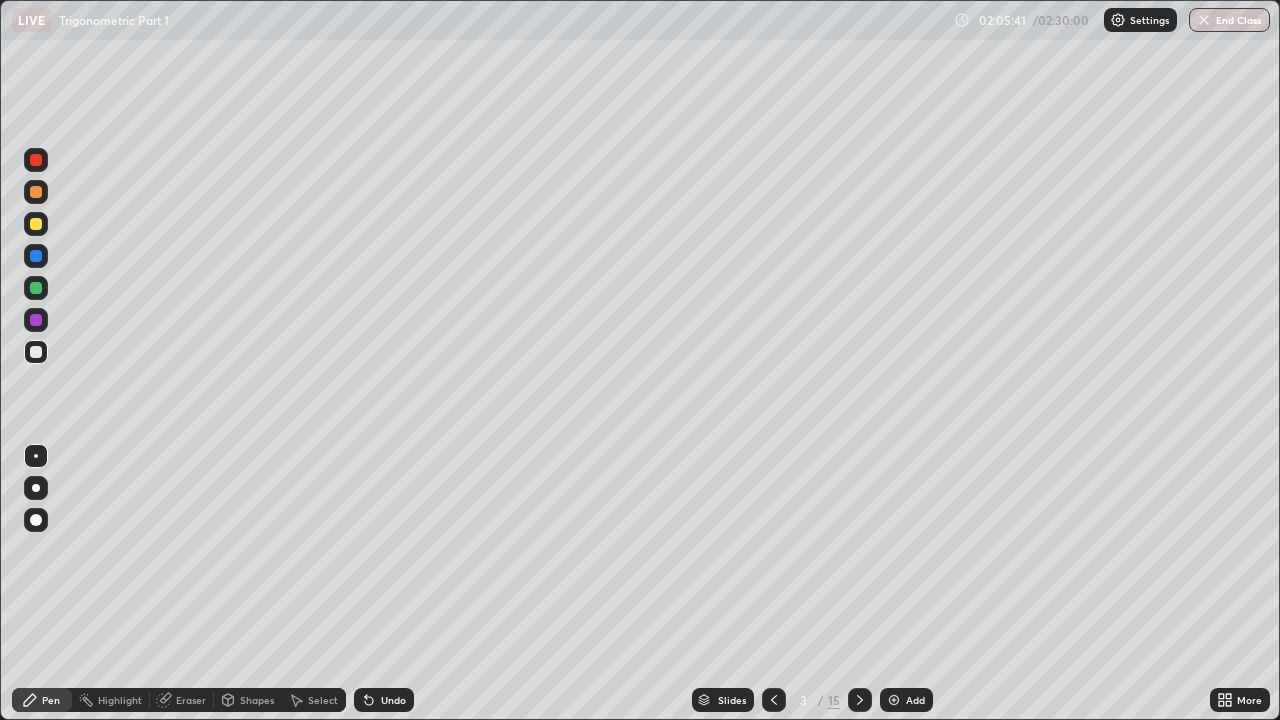 click 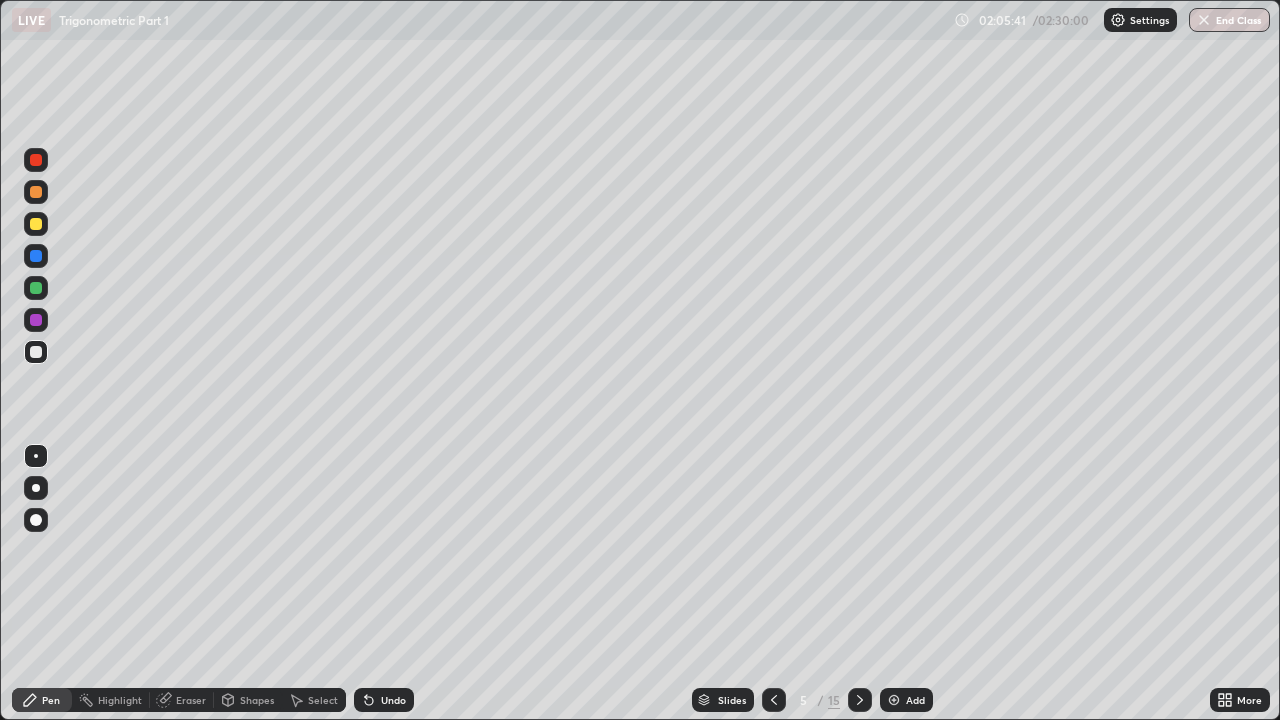 click 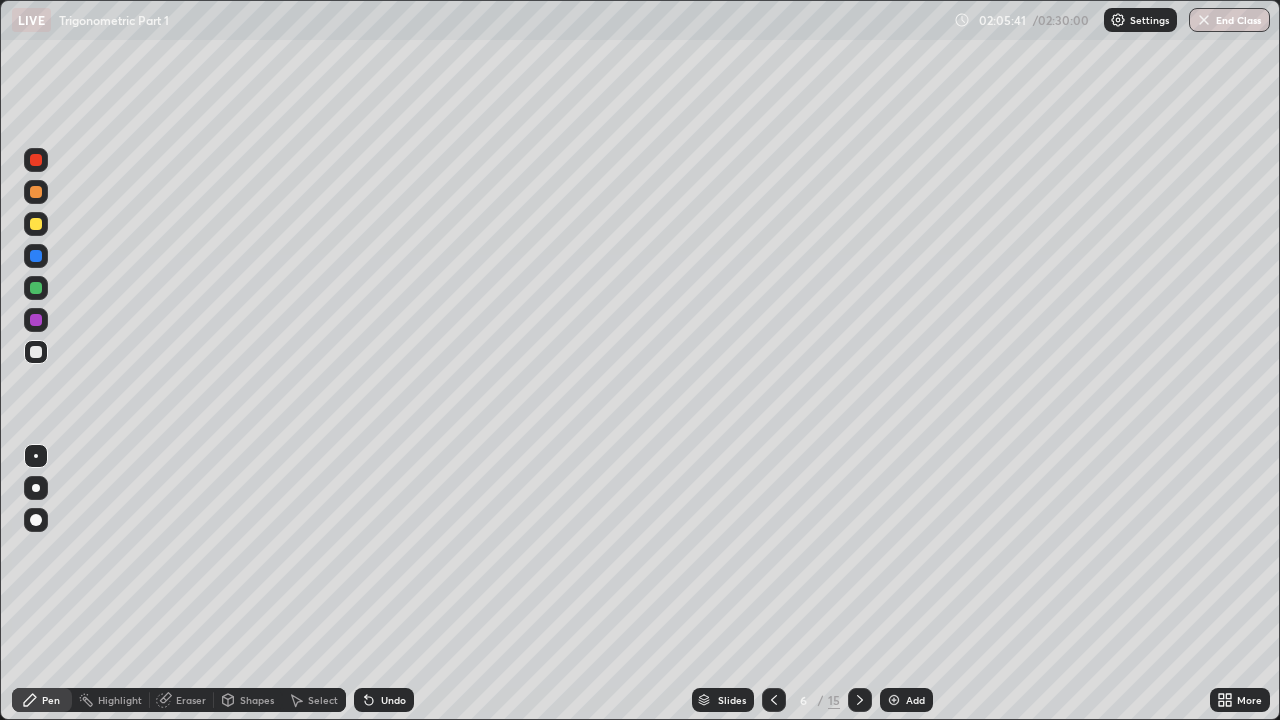 click 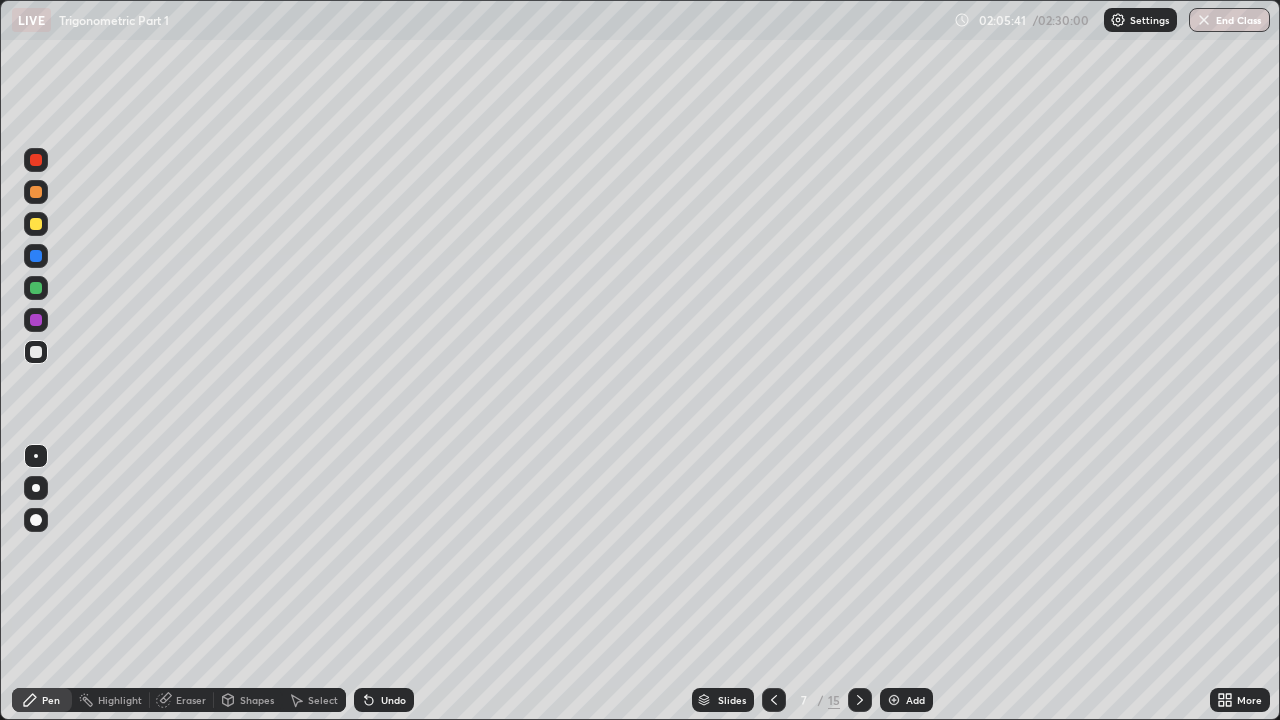 click 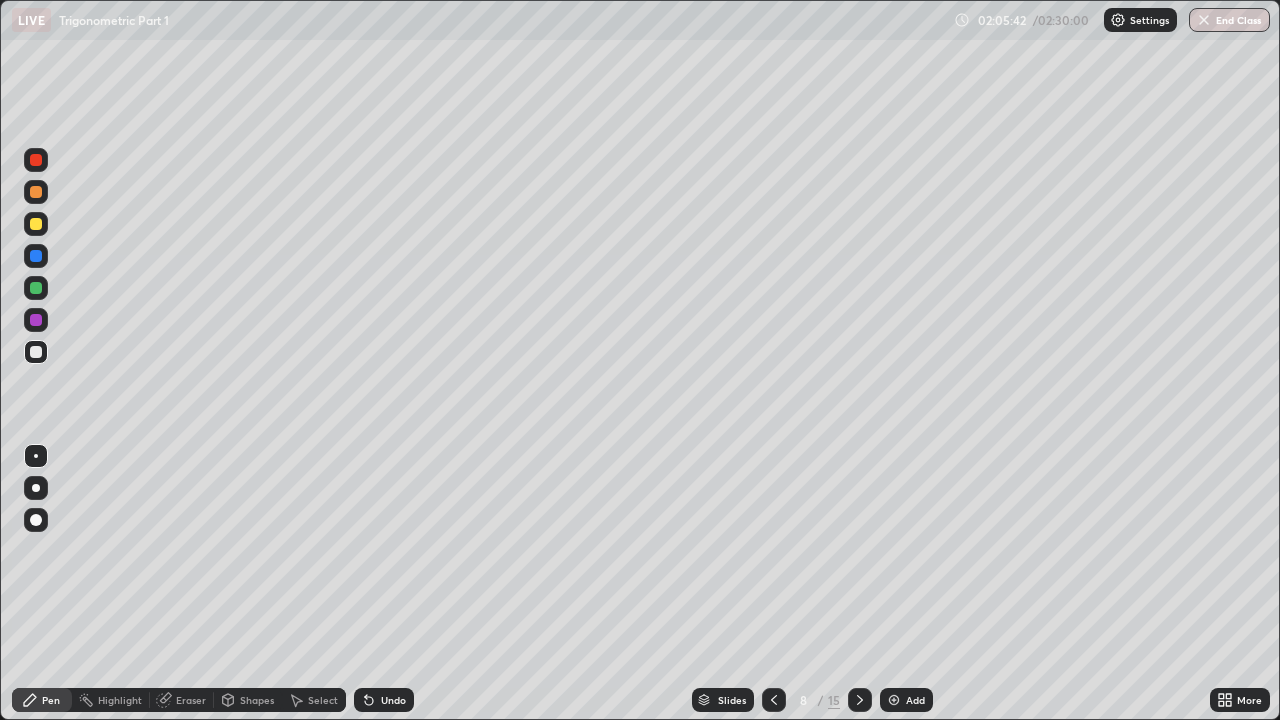 click 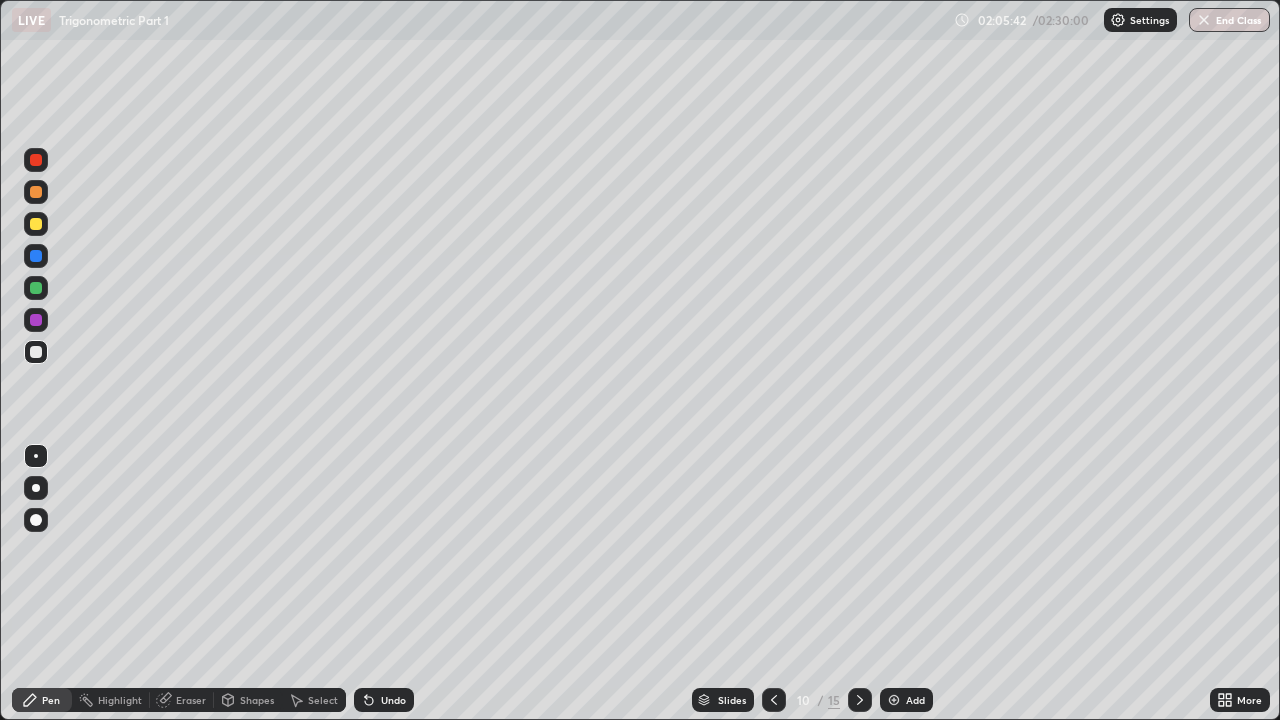 click 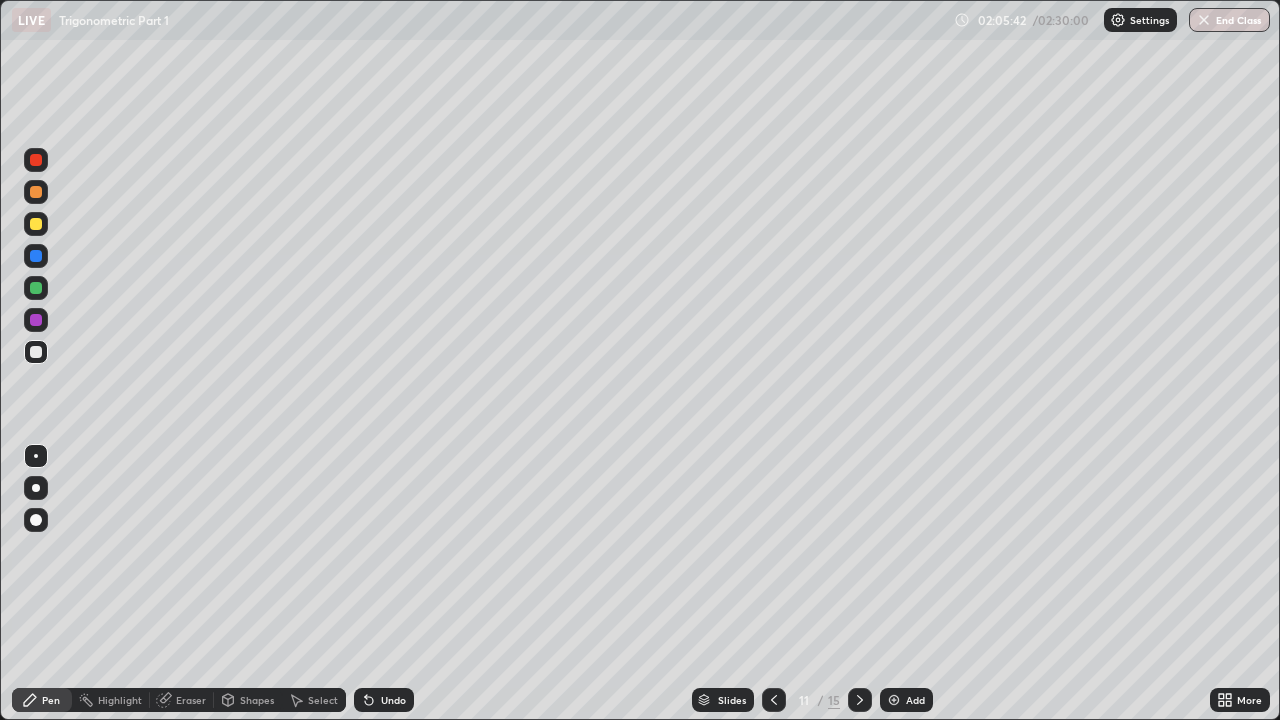 click 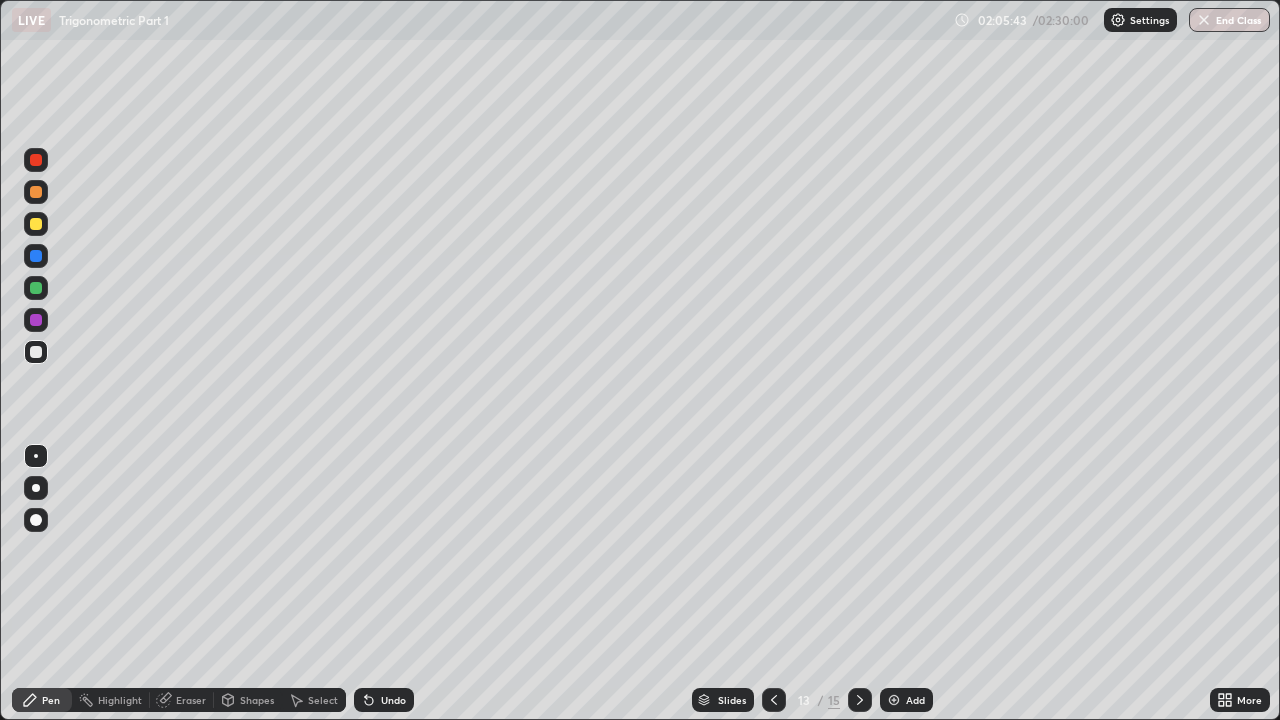 click 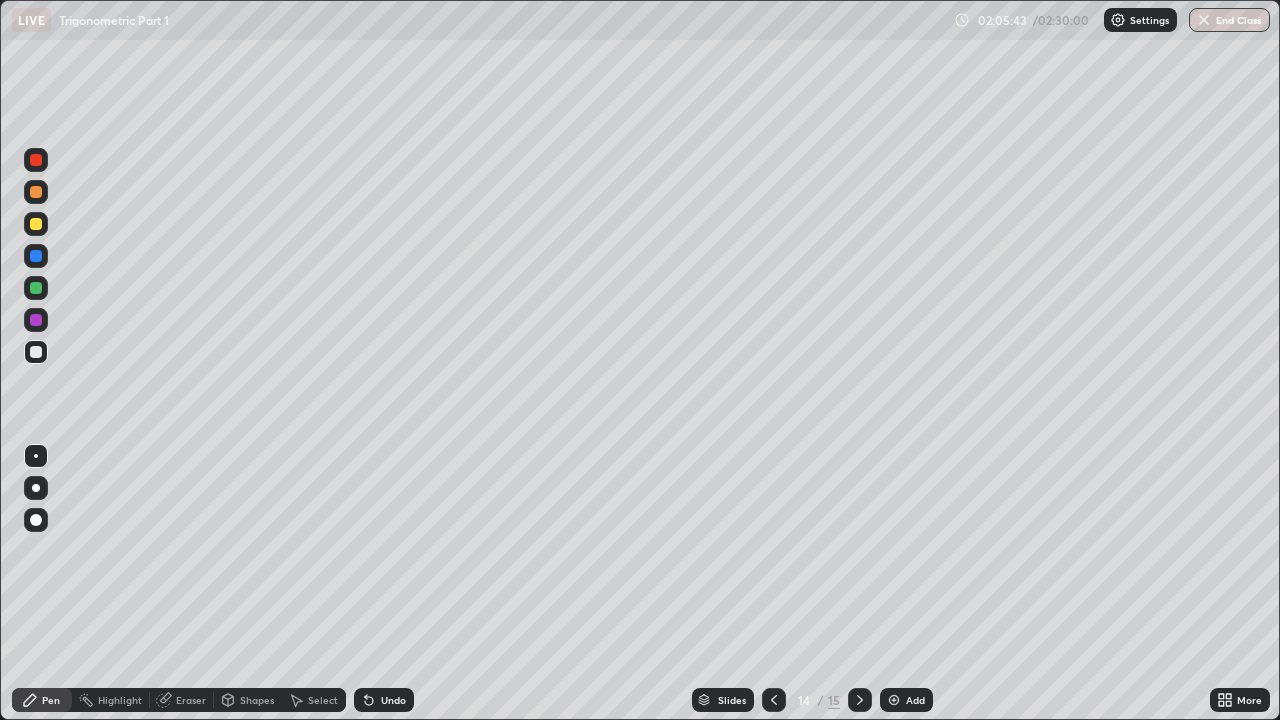 click 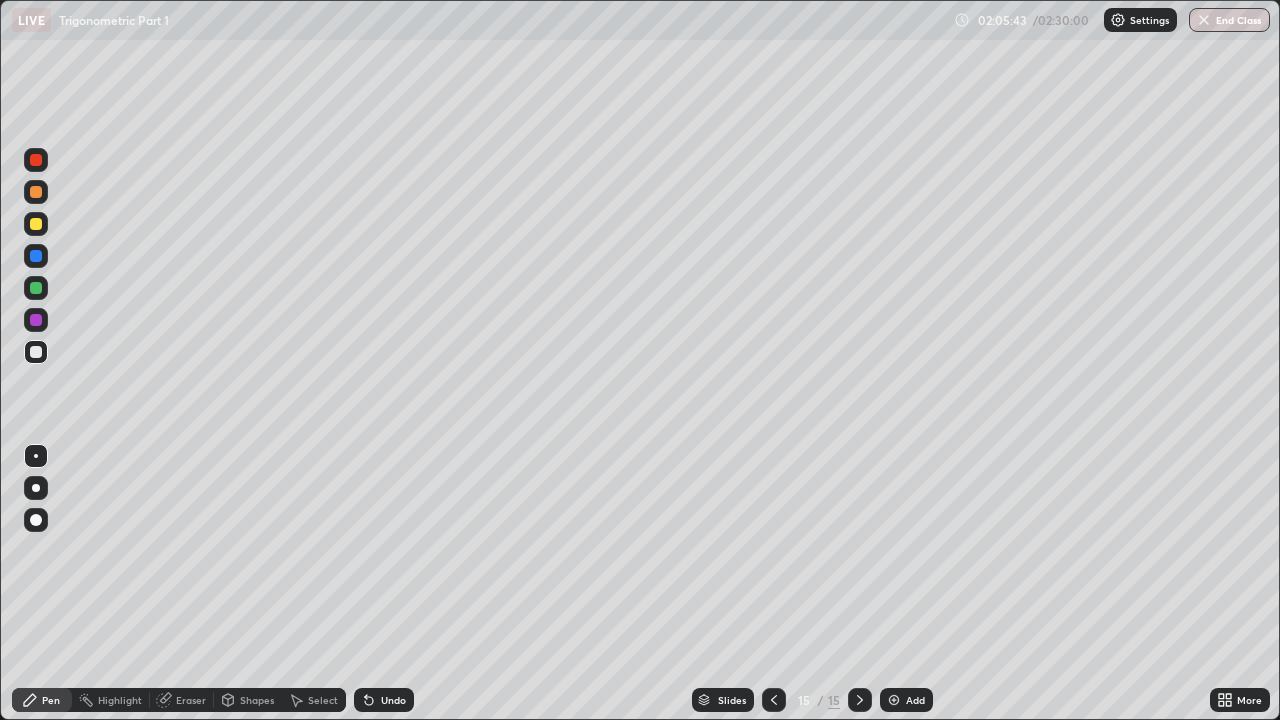 click 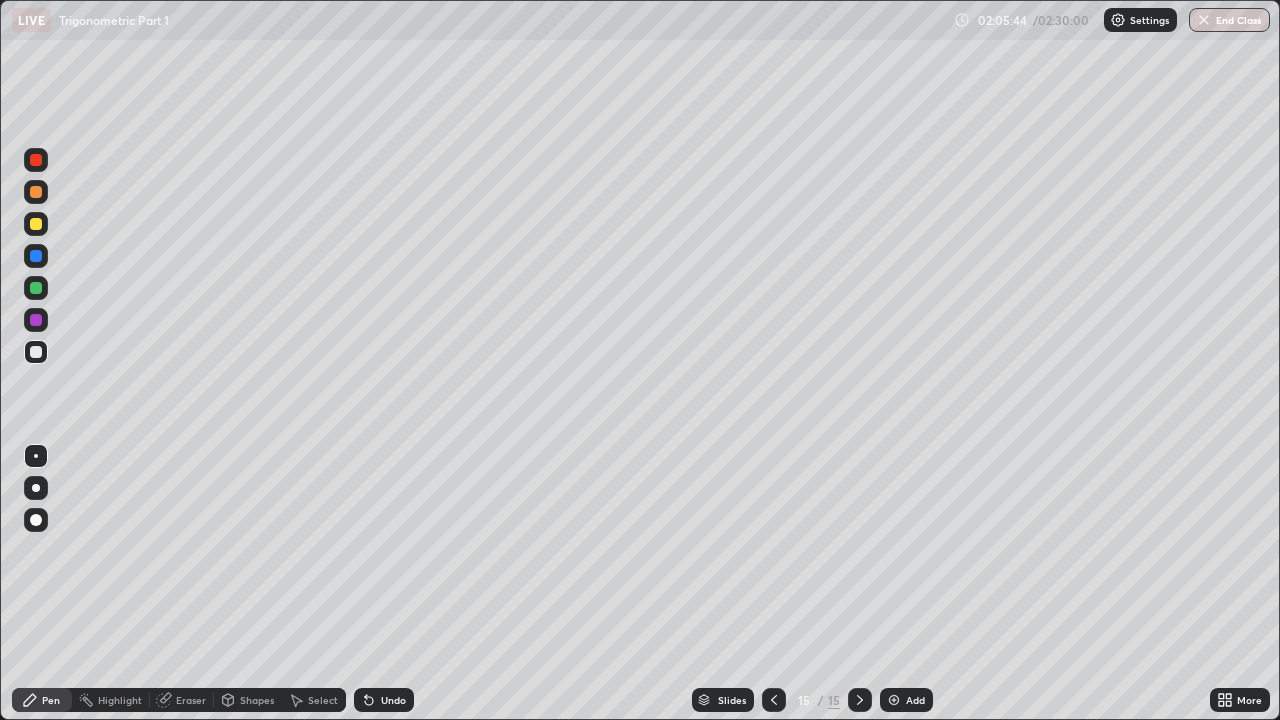 click 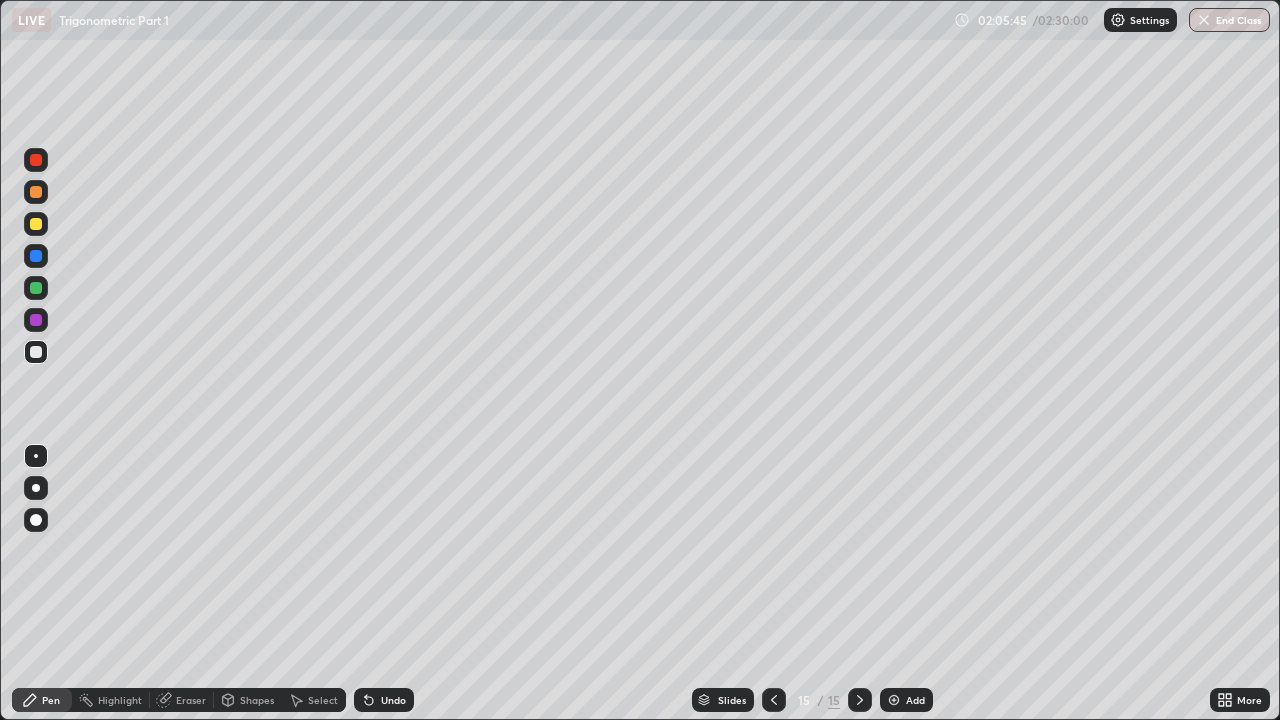 click 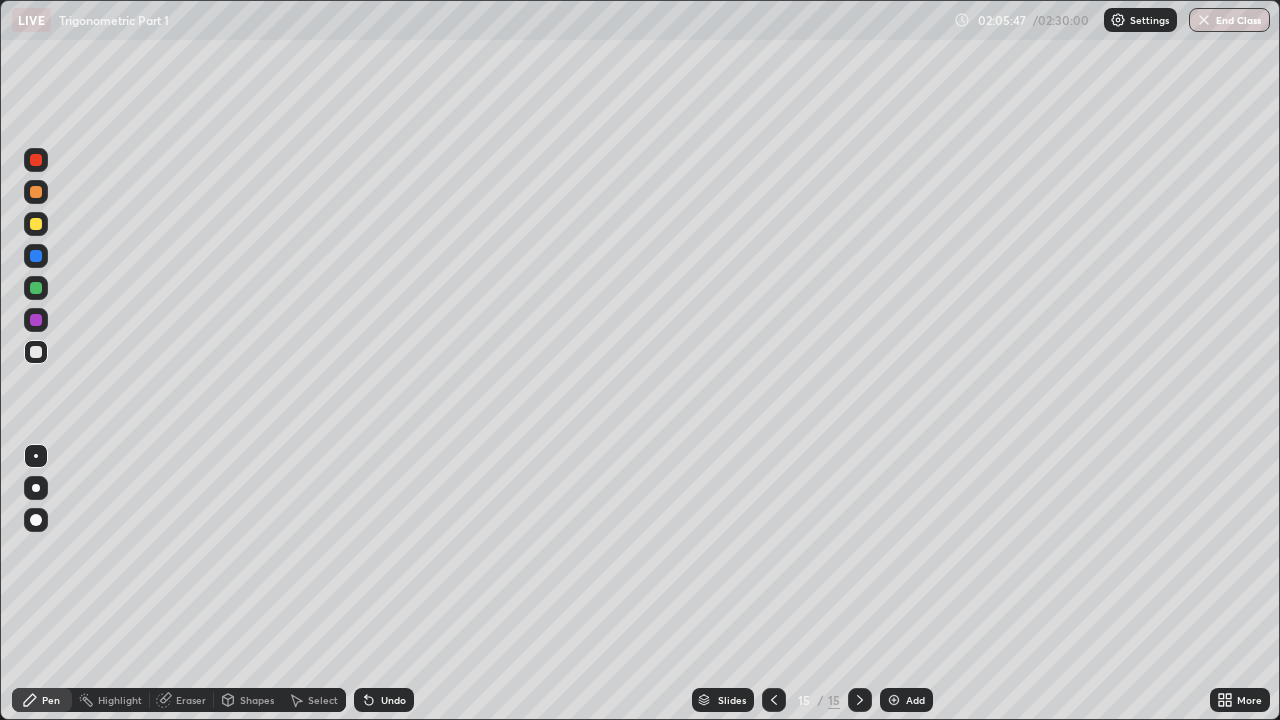 click 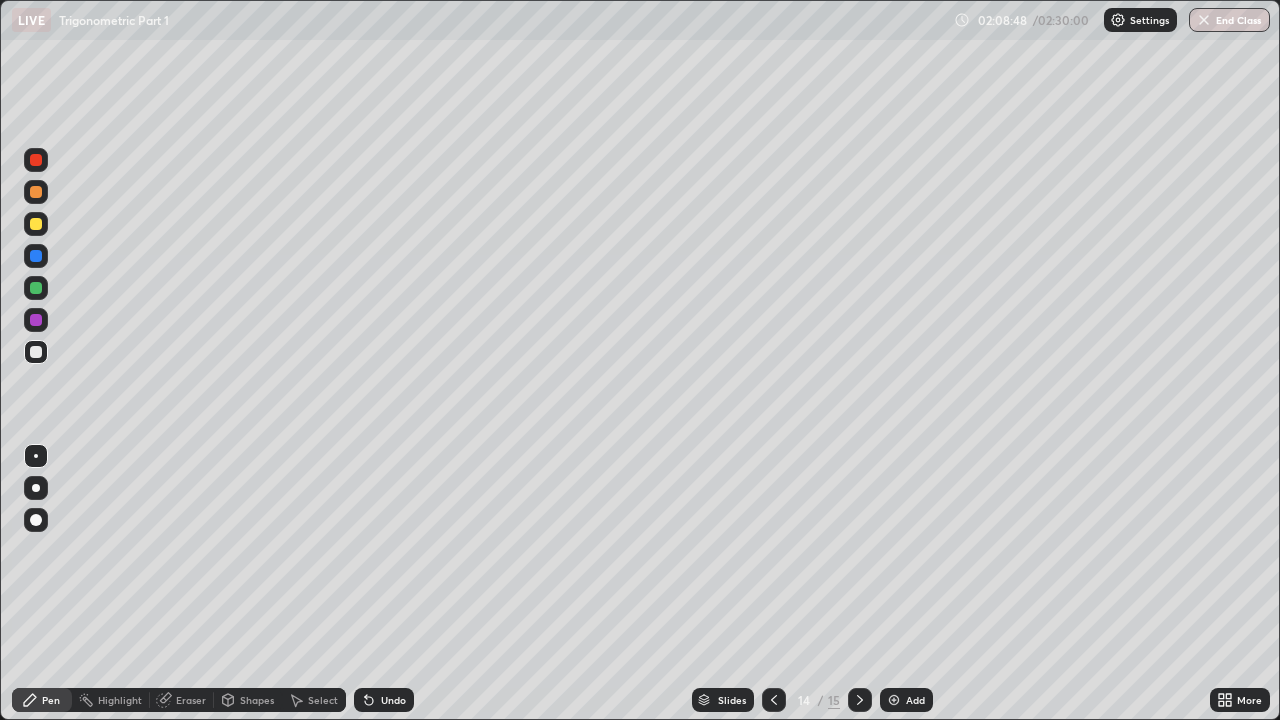 click 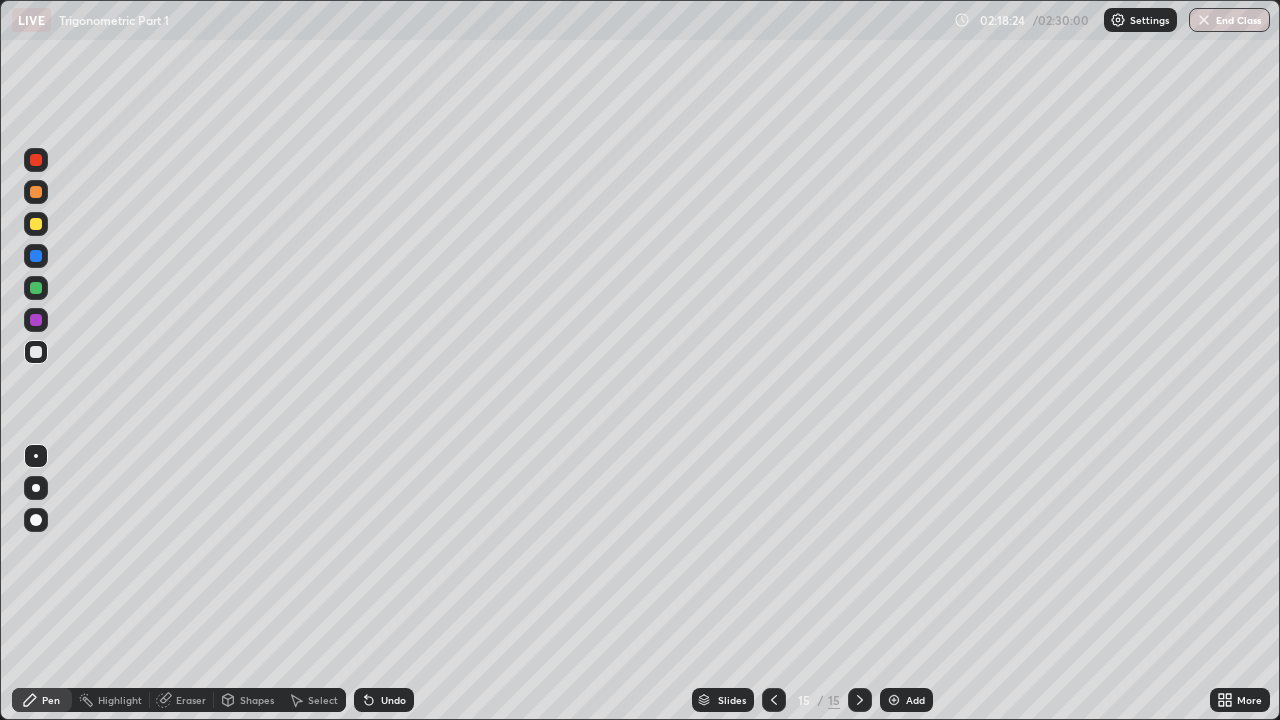 click at bounding box center (894, 700) 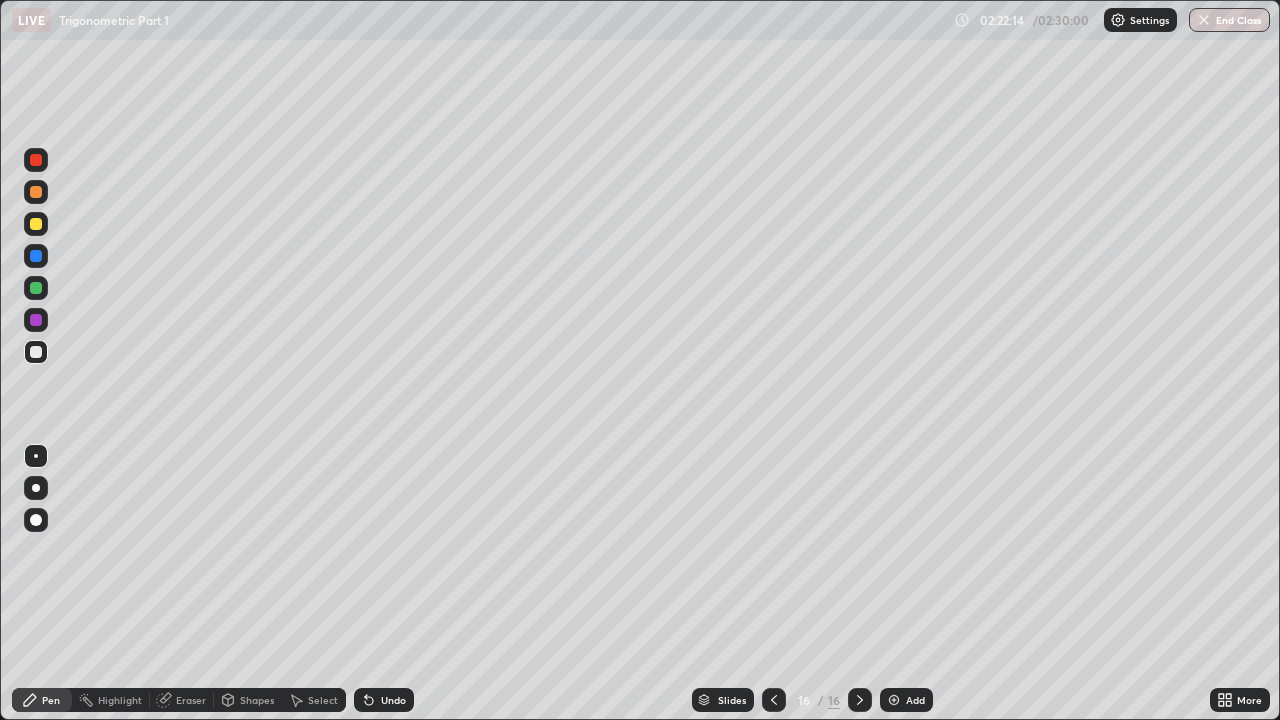 click at bounding box center (1204, 20) 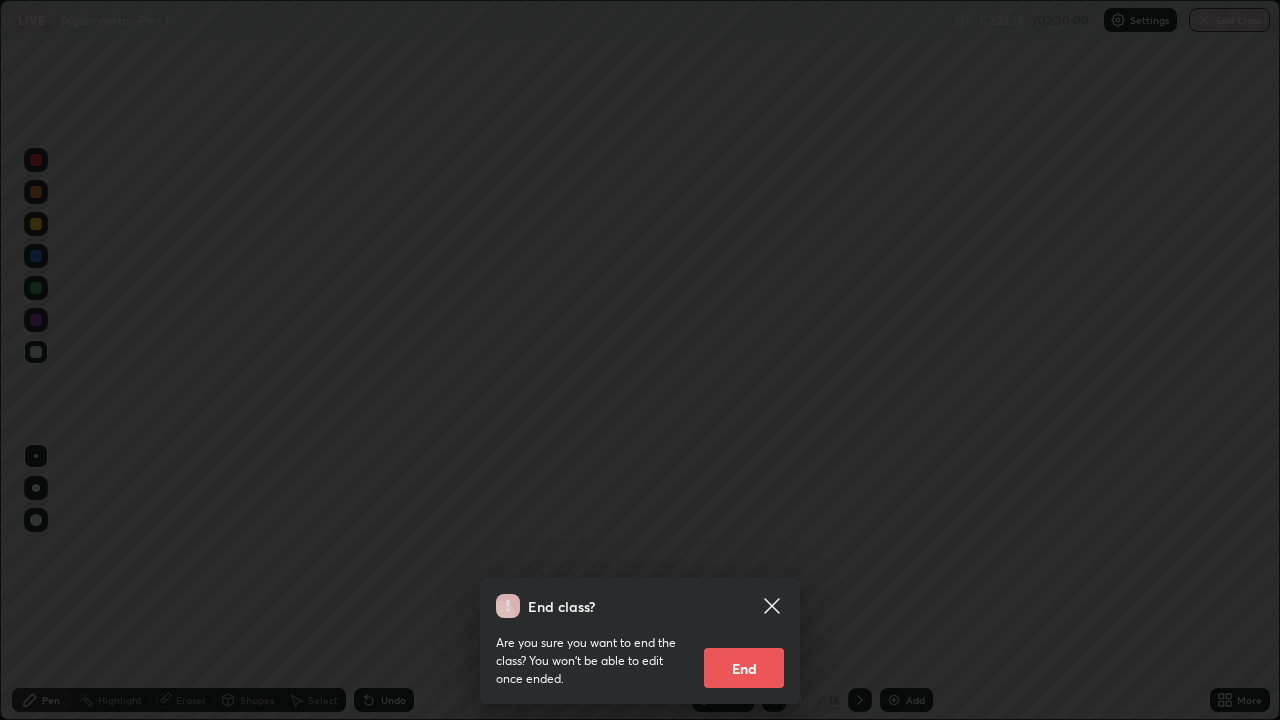 click on "End" at bounding box center (744, 668) 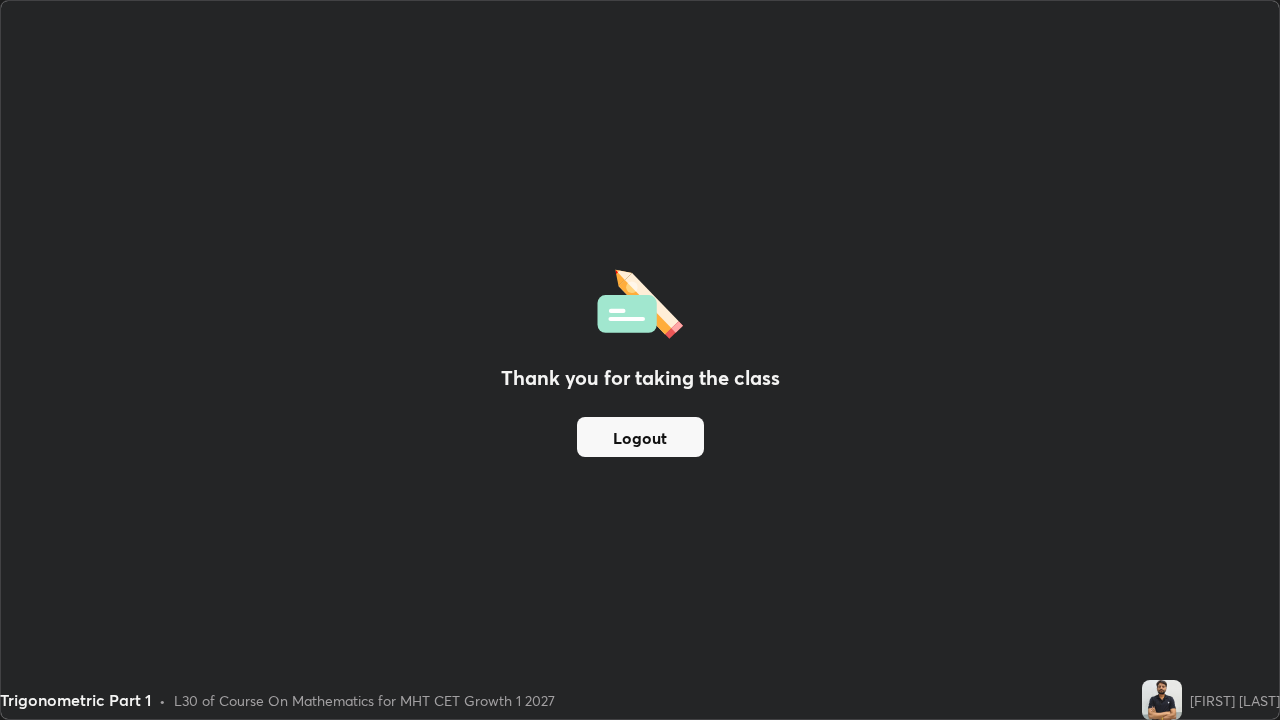 click on "Logout" at bounding box center [640, 437] 